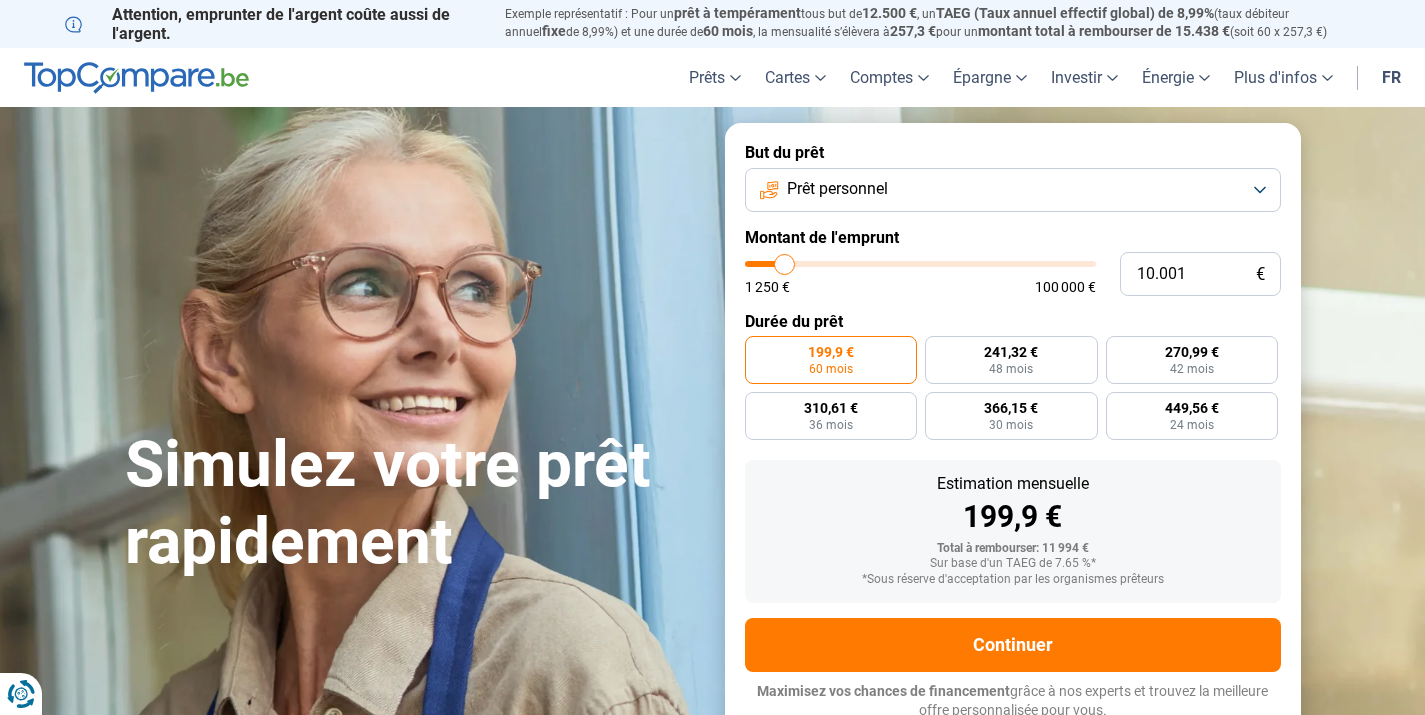 scroll, scrollTop: 0, scrollLeft: 0, axis: both 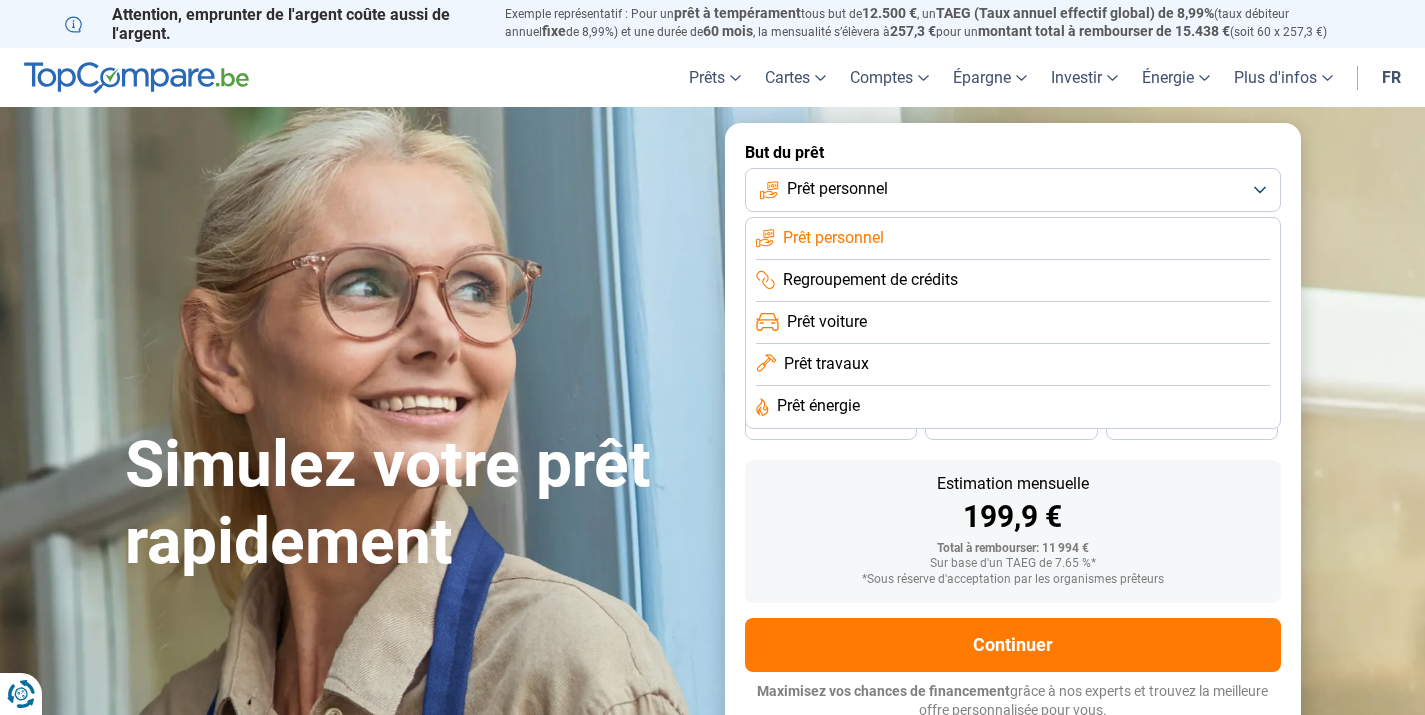 click on "Prêt travaux" 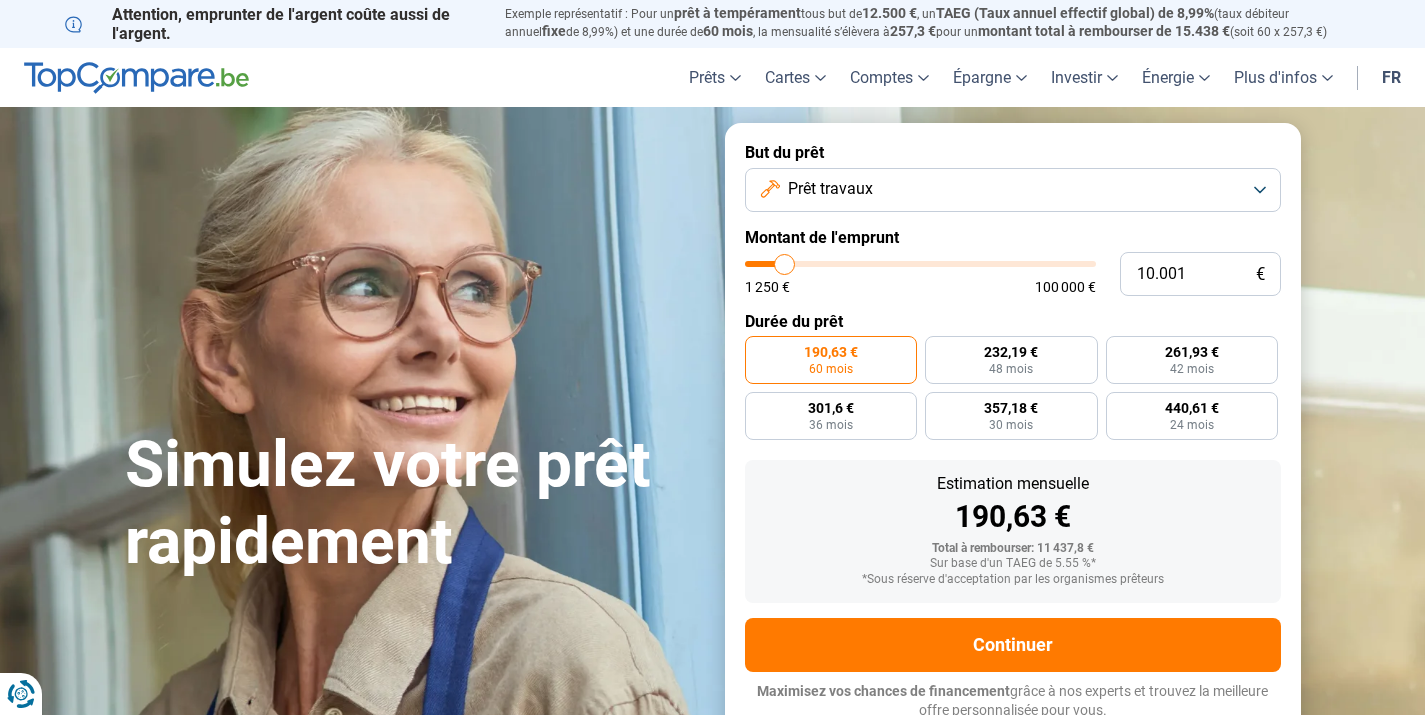 scroll, scrollTop: 7, scrollLeft: 0, axis: vertical 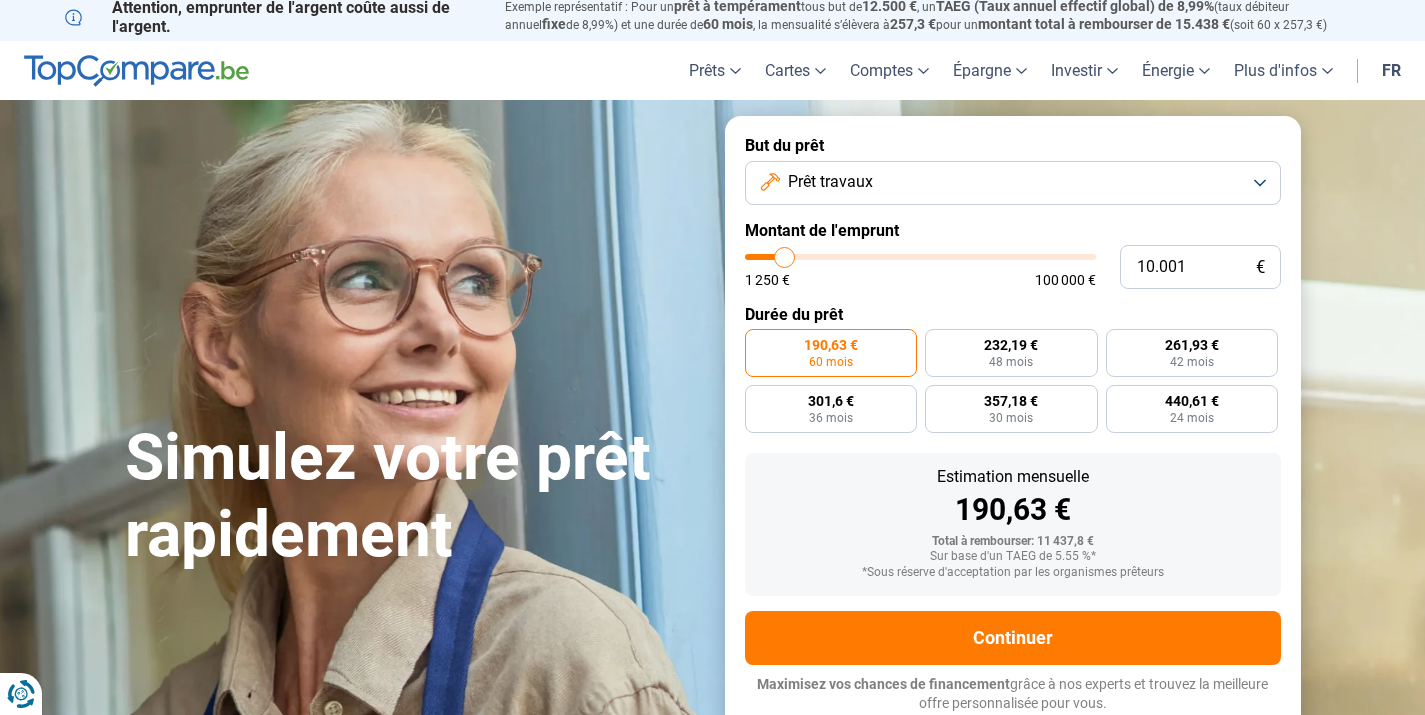 type on "11.500" 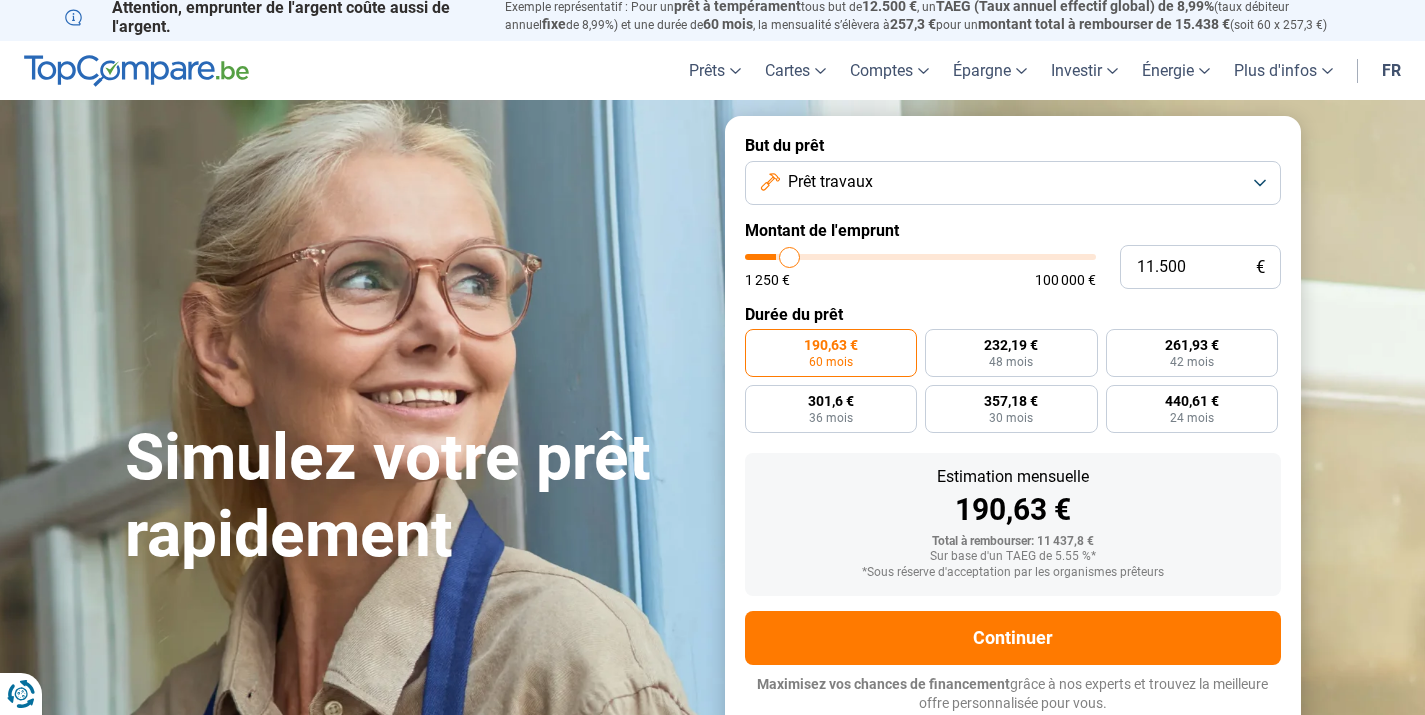 type on "12.000" 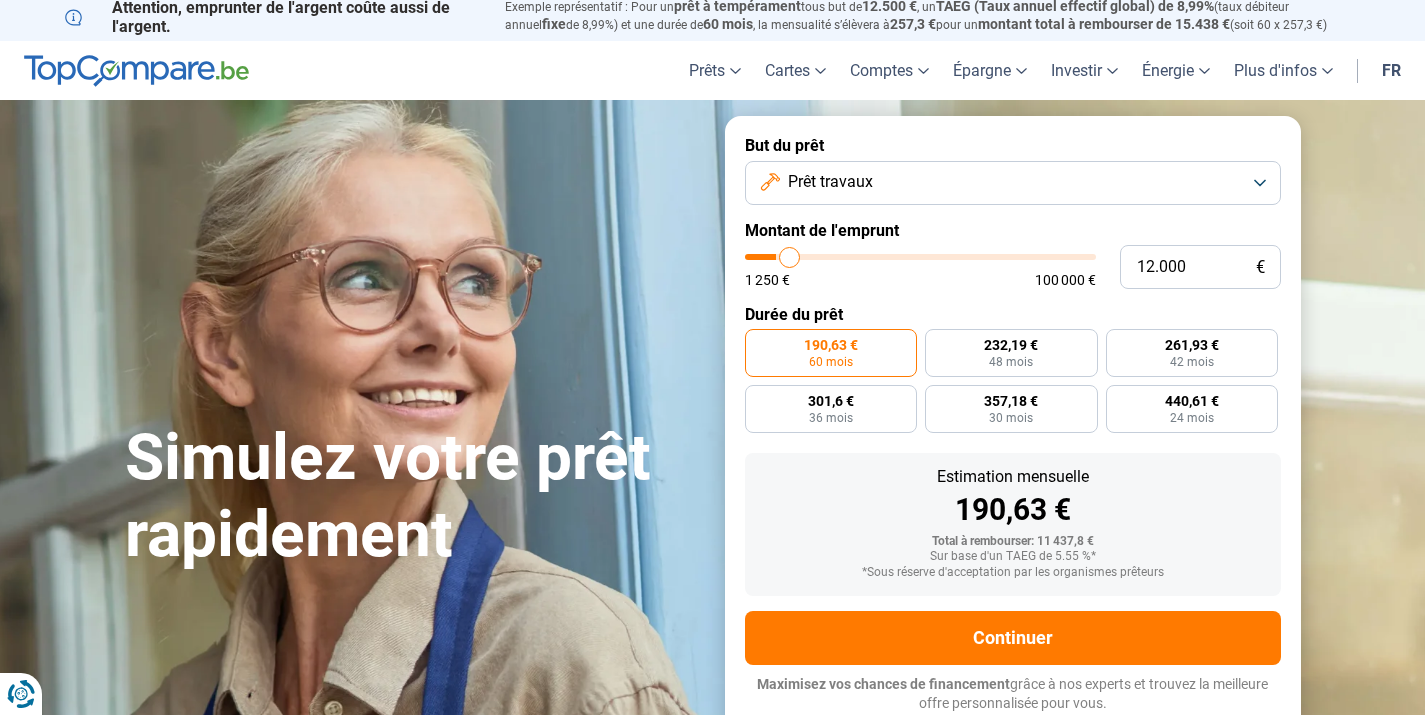 type on "12000" 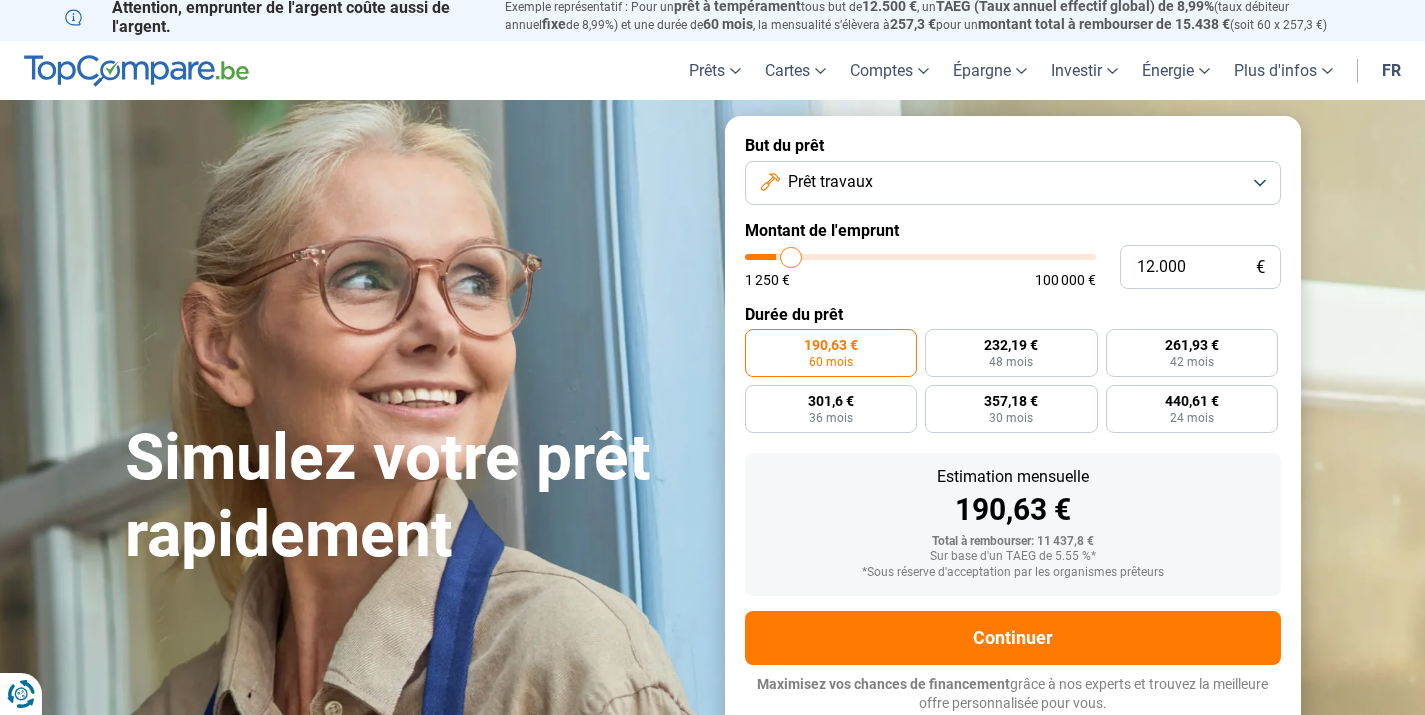 type on "12.500" 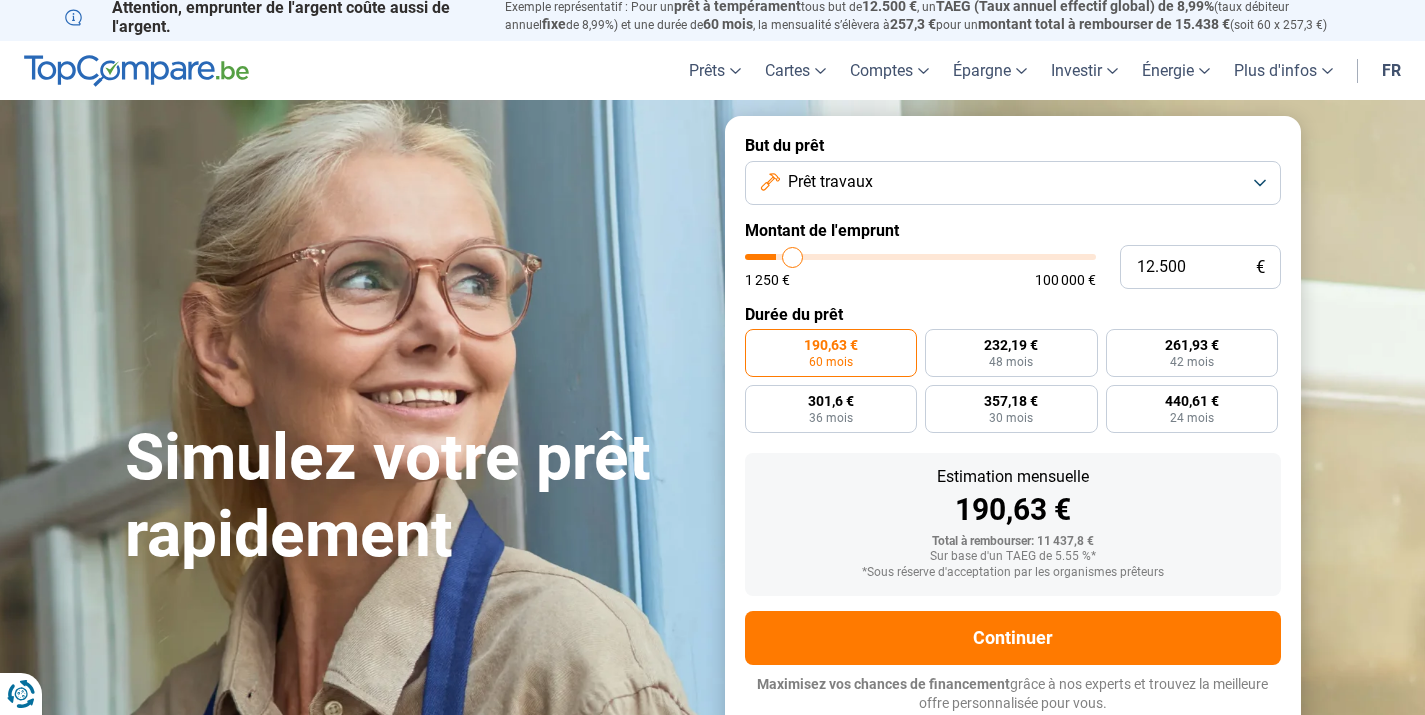 type on "13.750" 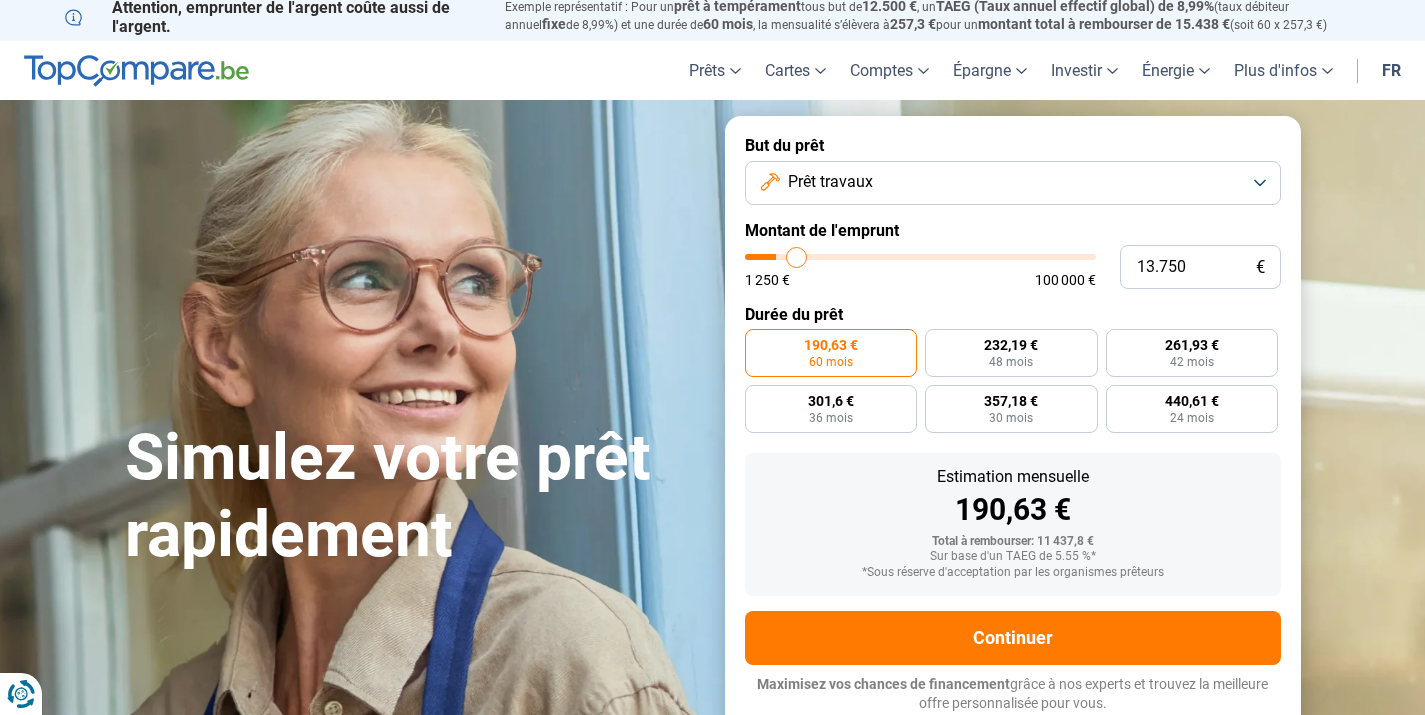 type on "15.000" 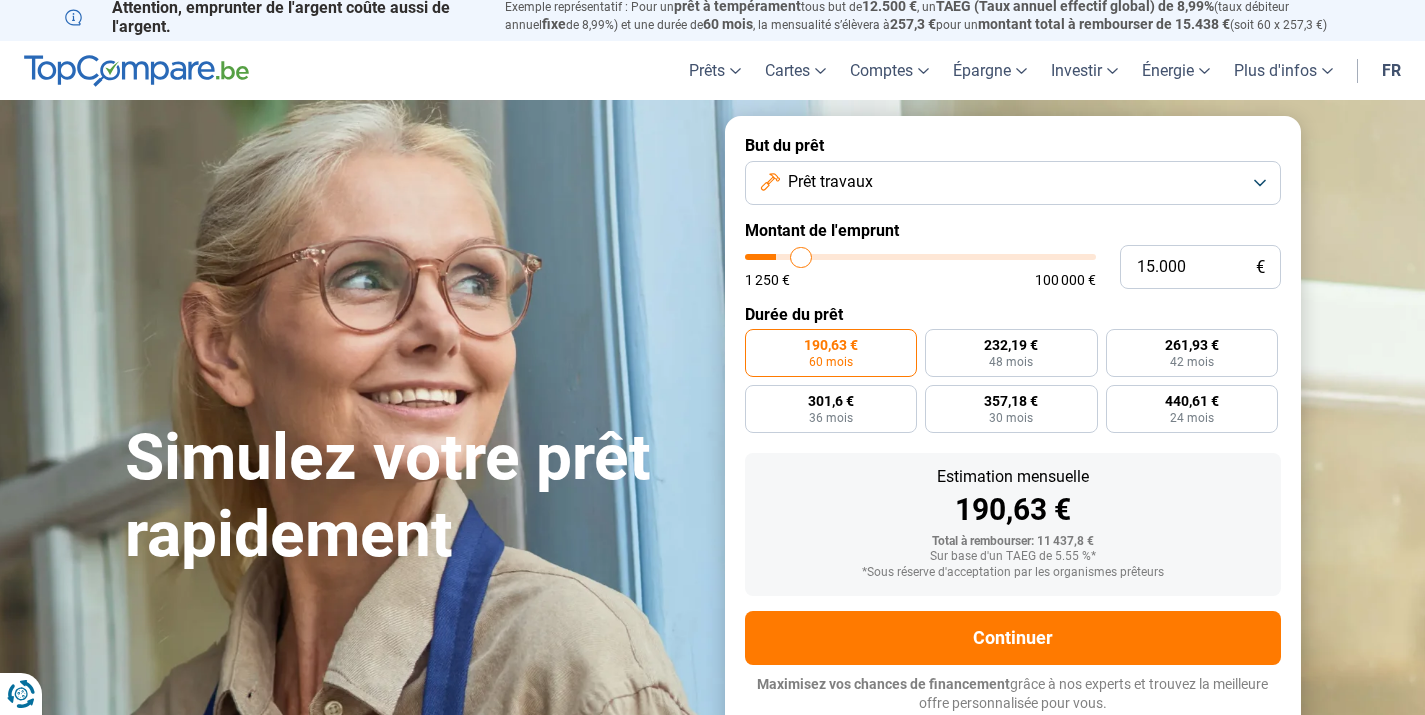 type on "15.750" 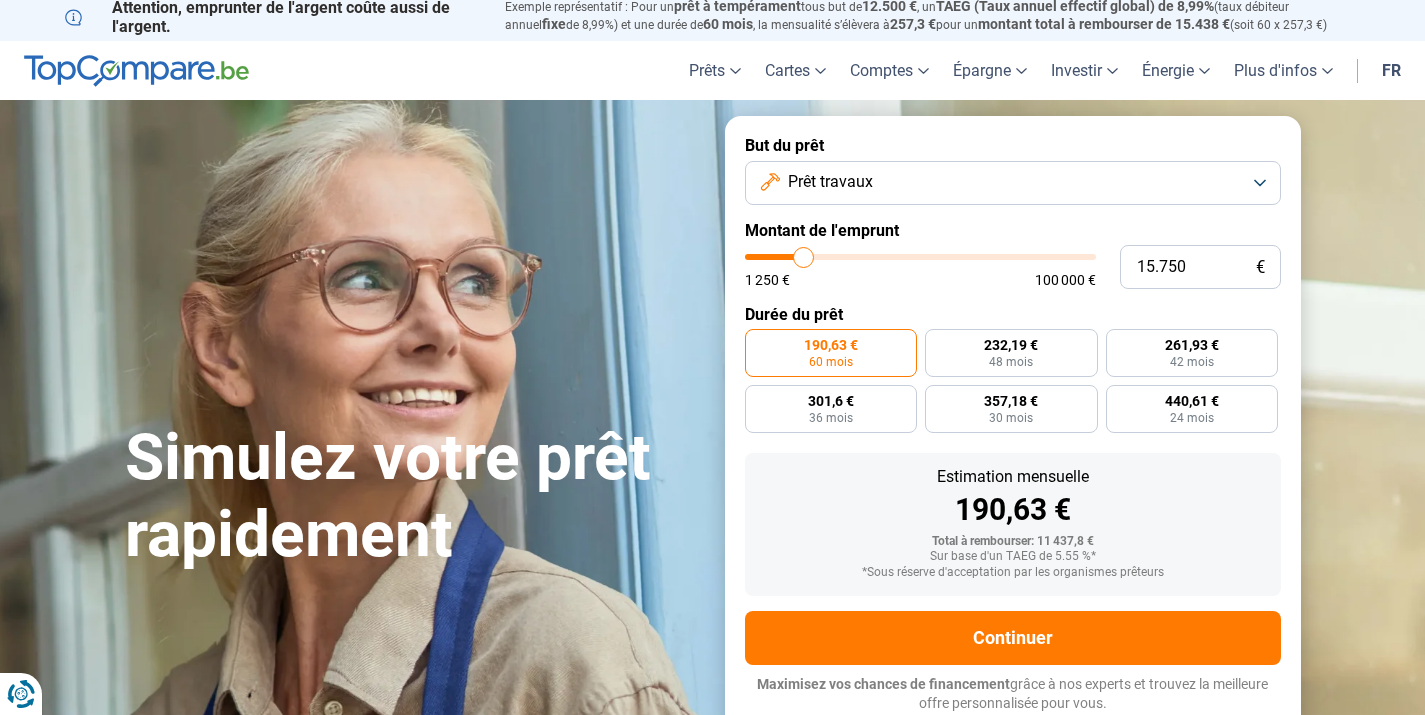 type on "16.750" 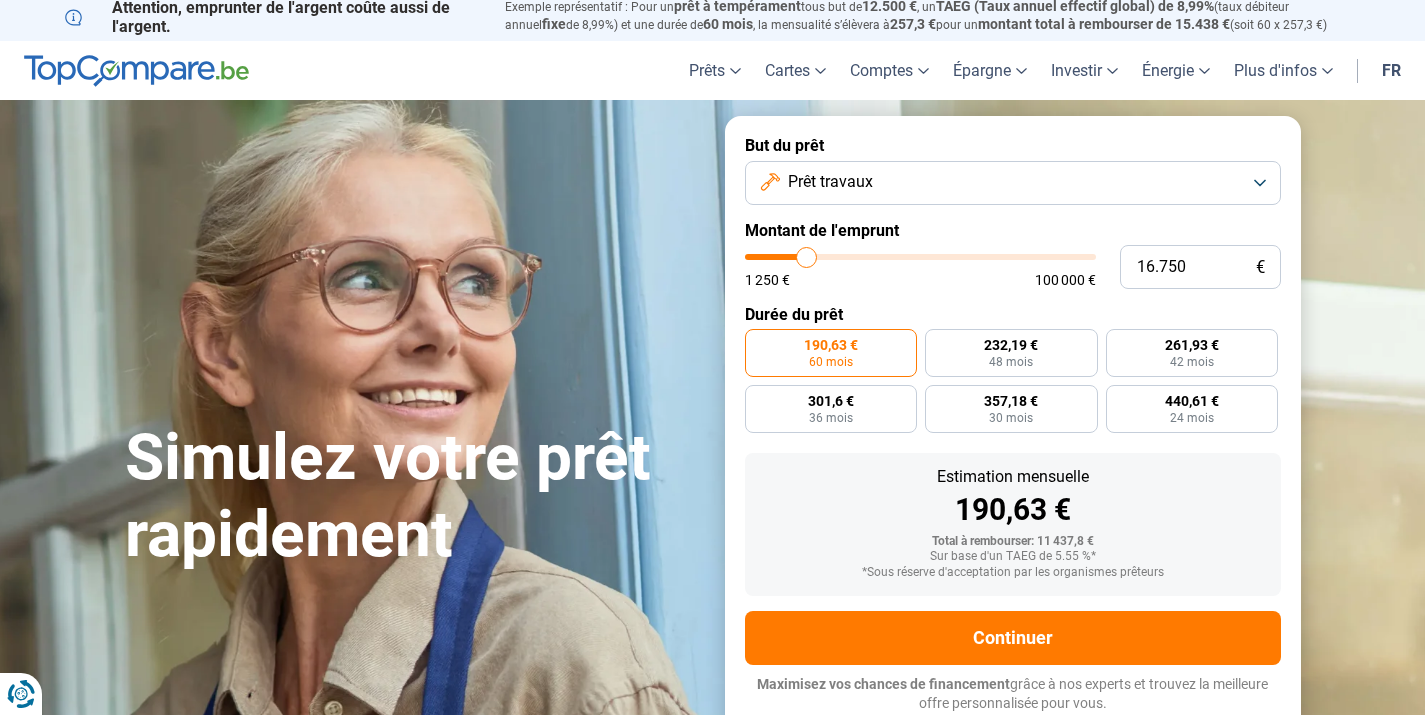 type on "17.250" 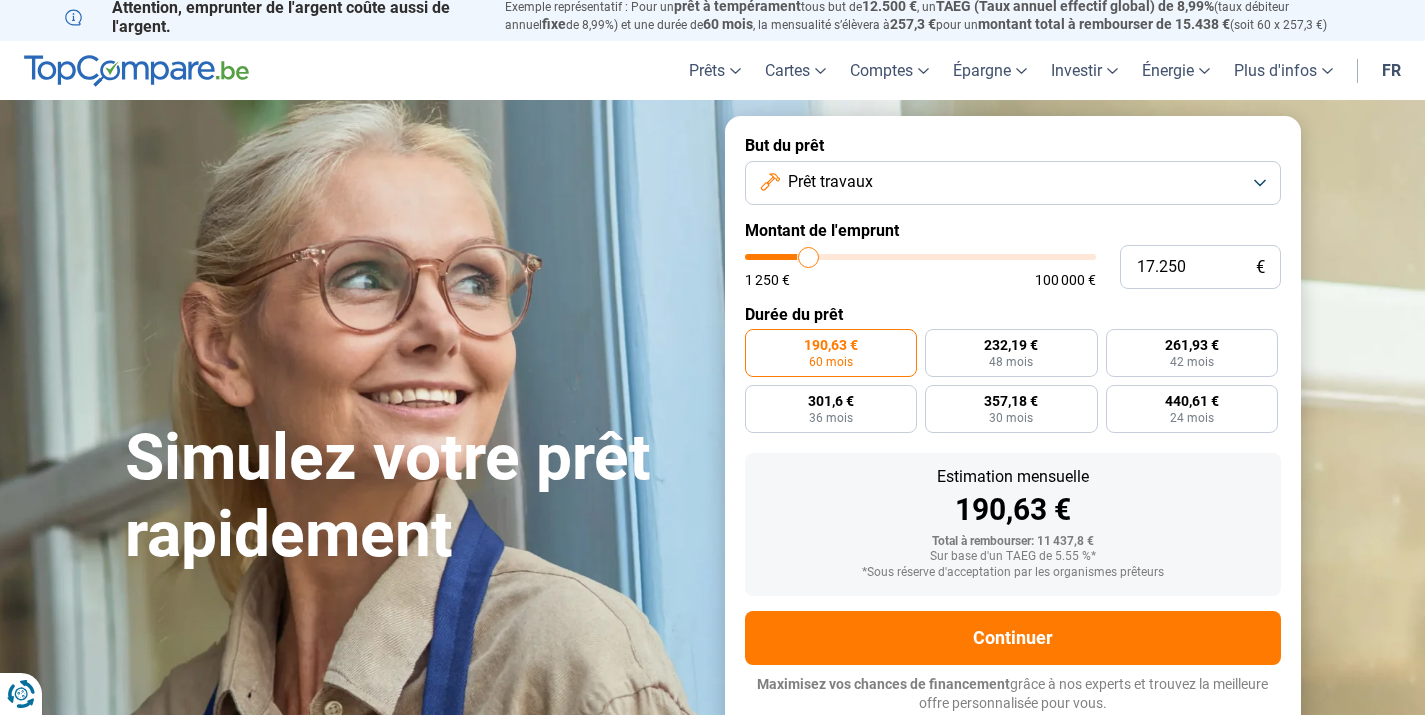 type on "17.750" 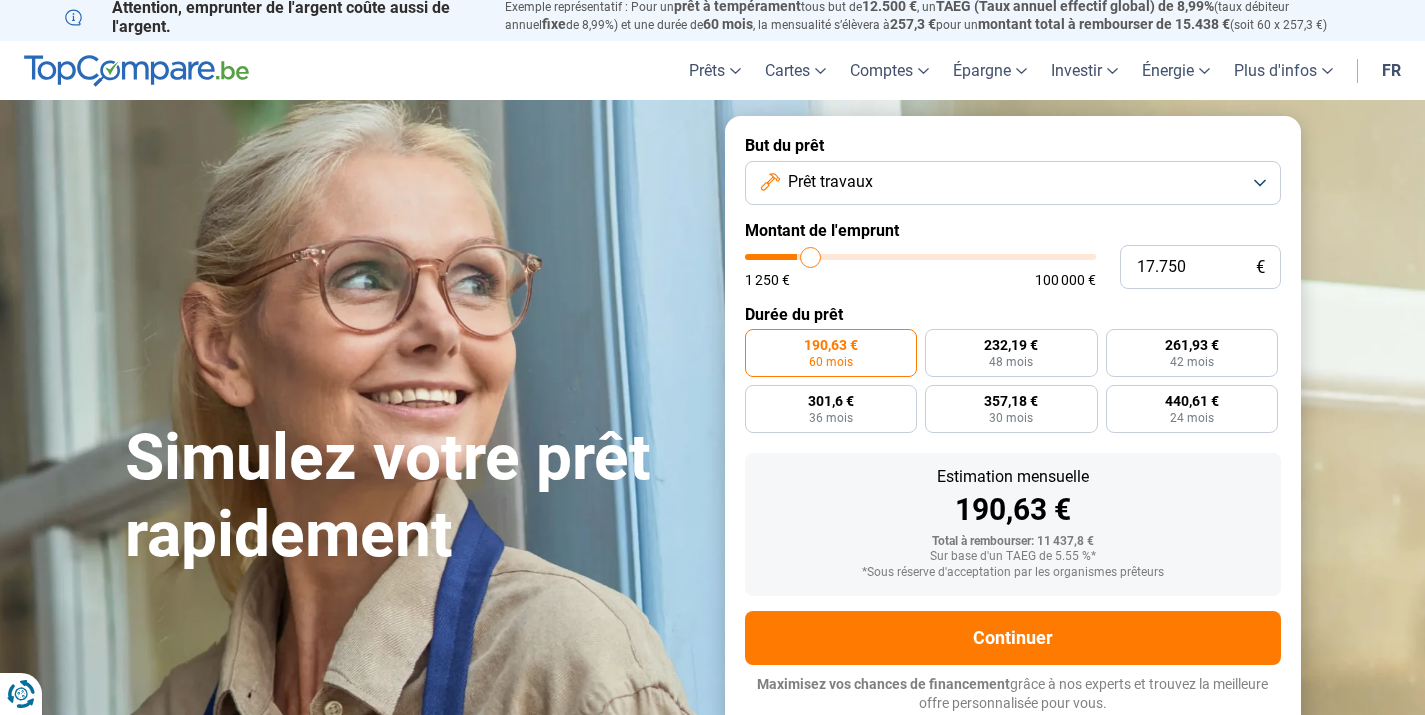 type on "18.000" 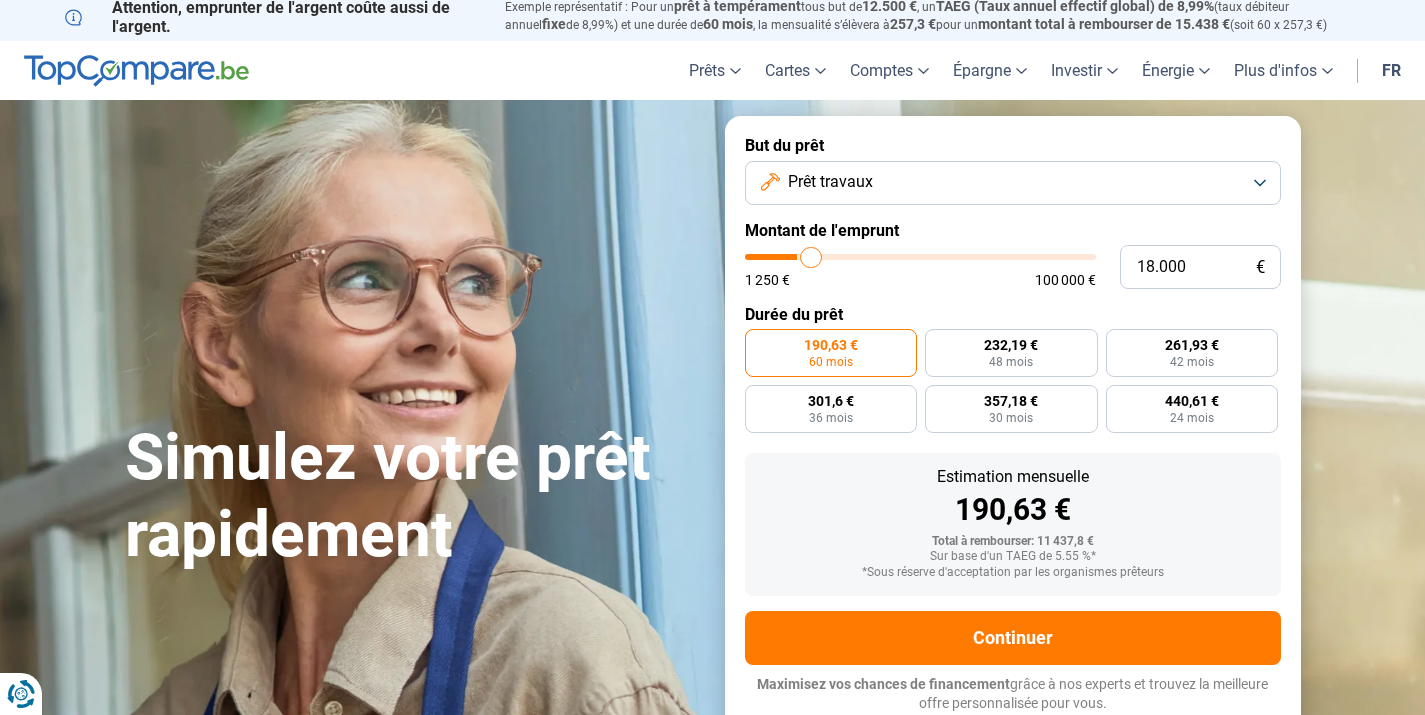 type on "18.500" 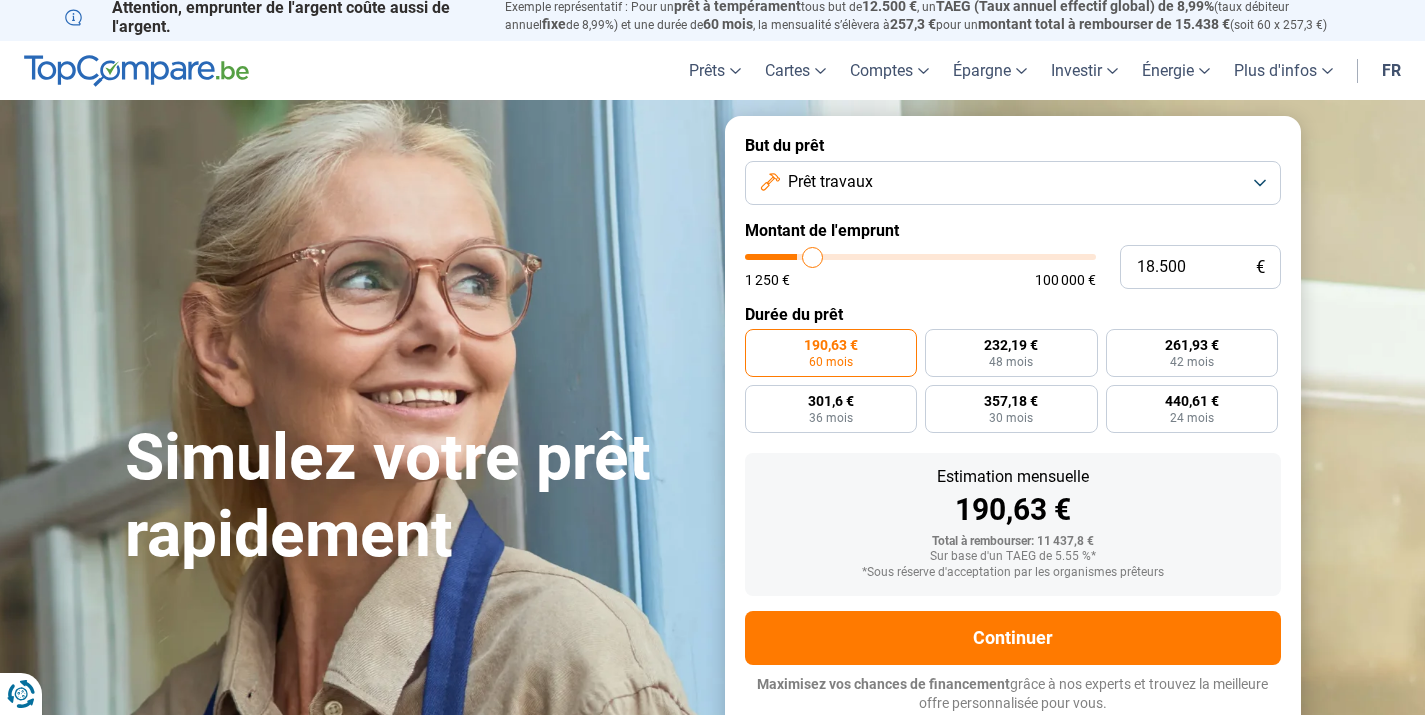 type on "19.000" 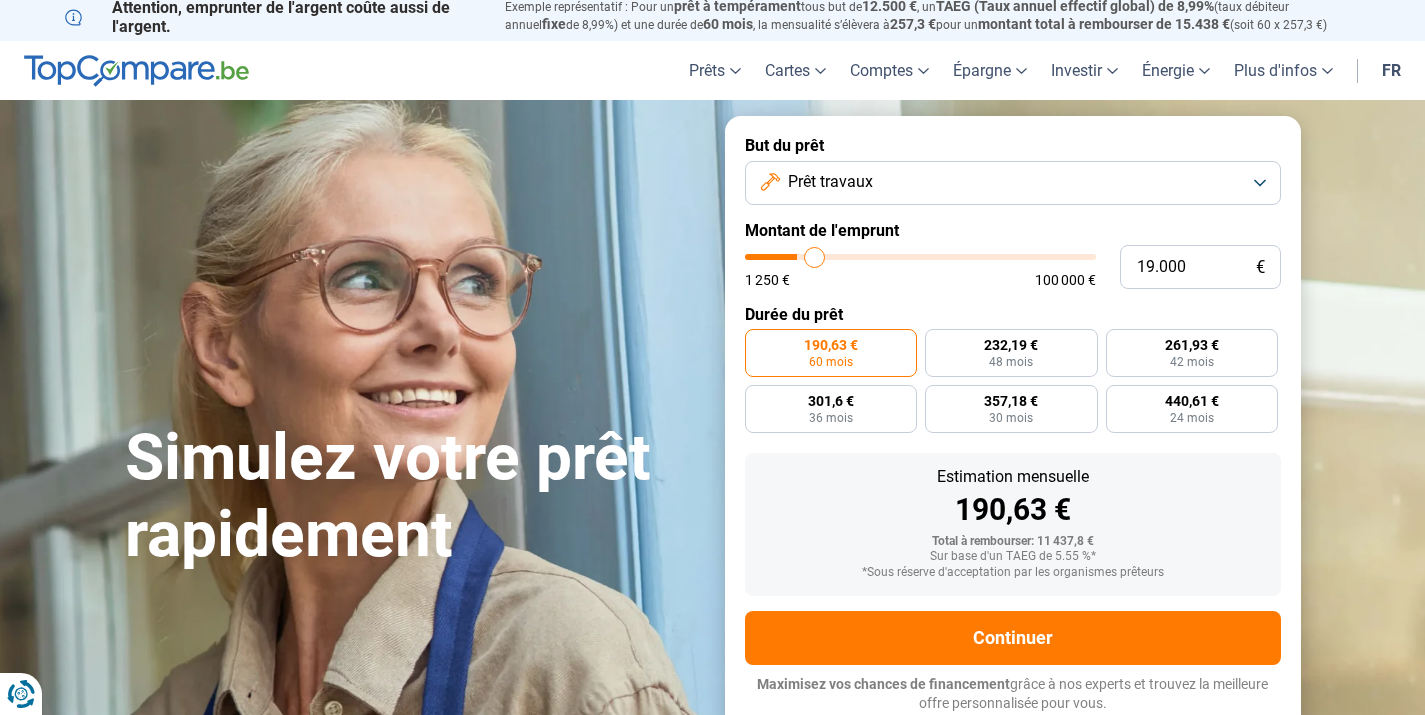type on "20.250" 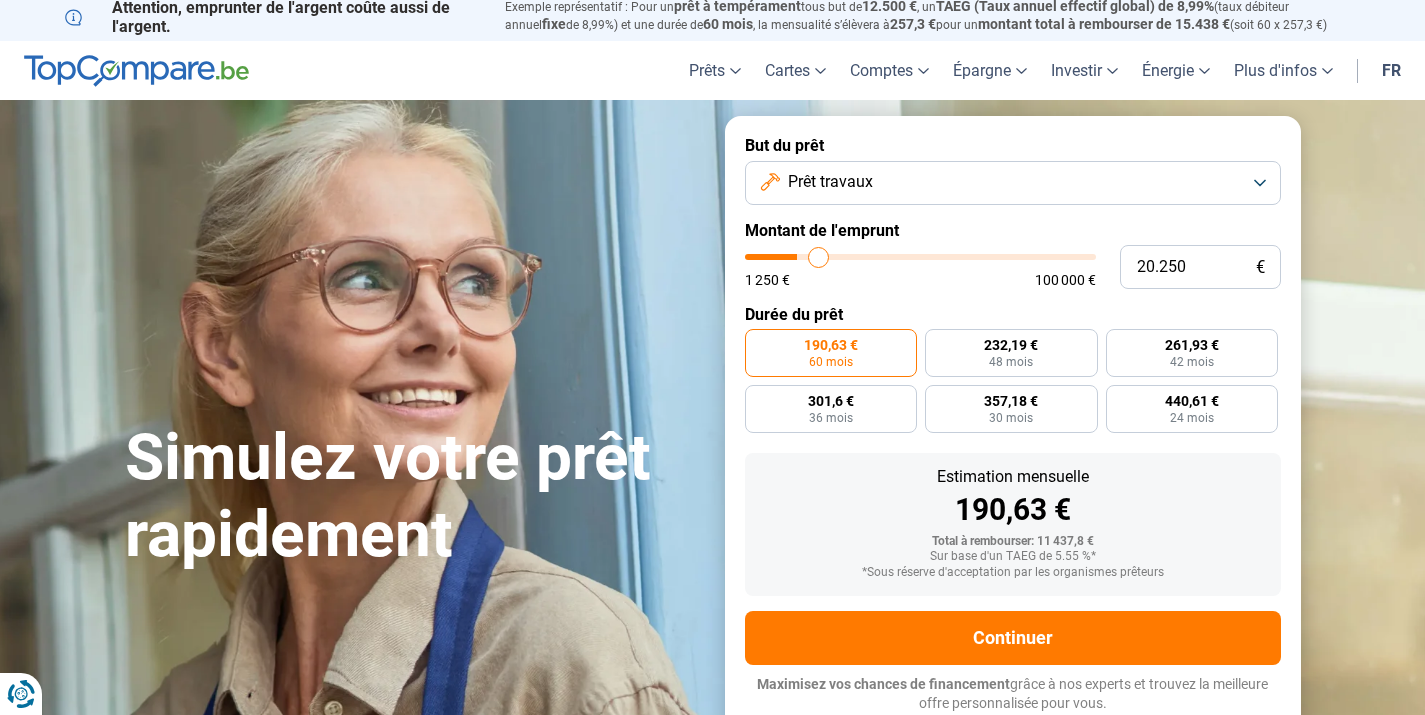 type on "22.000" 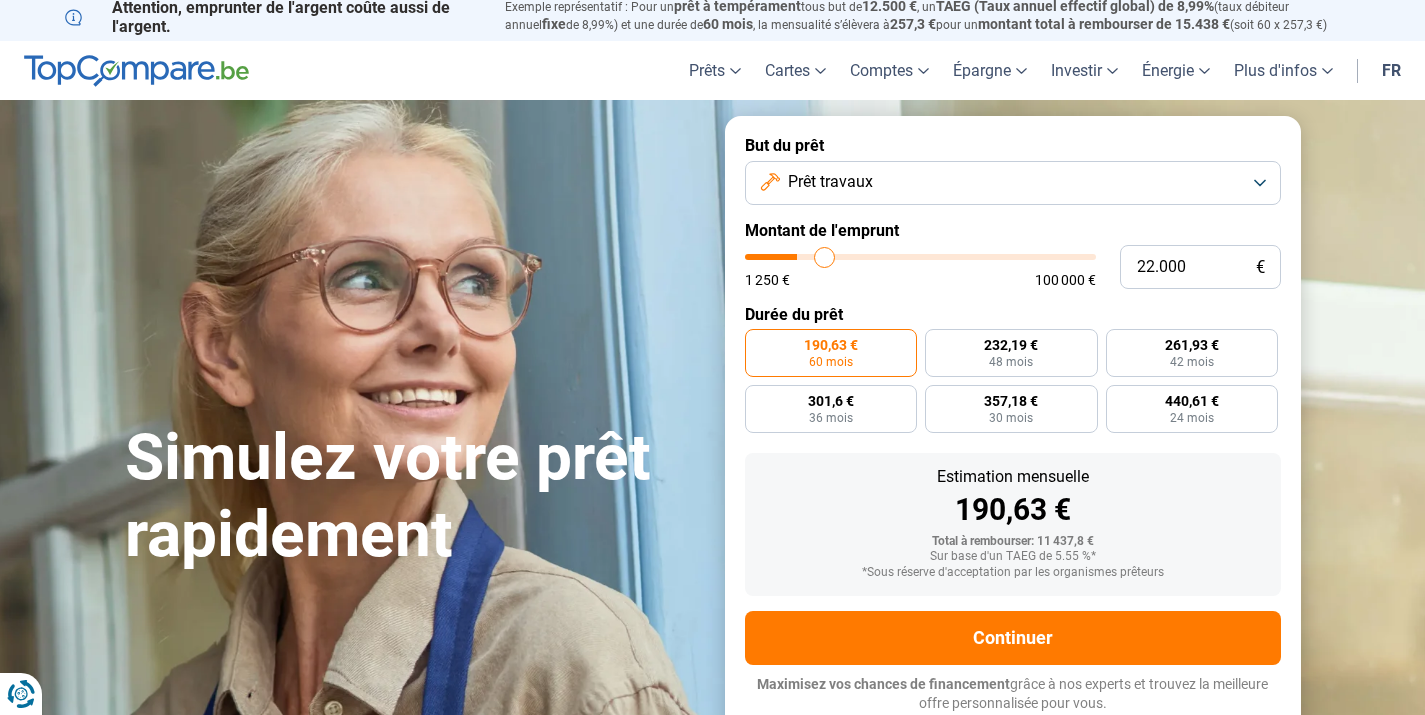 type on "23.250" 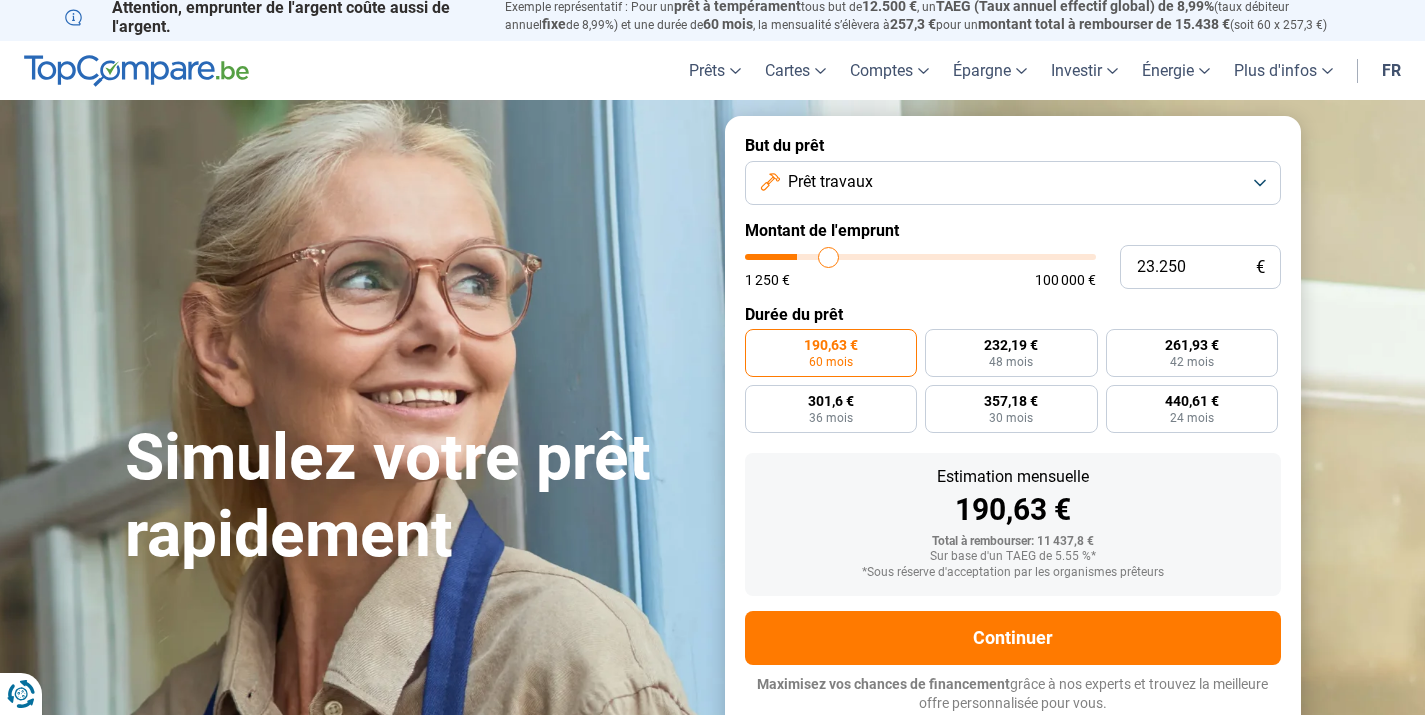 type on "24.750" 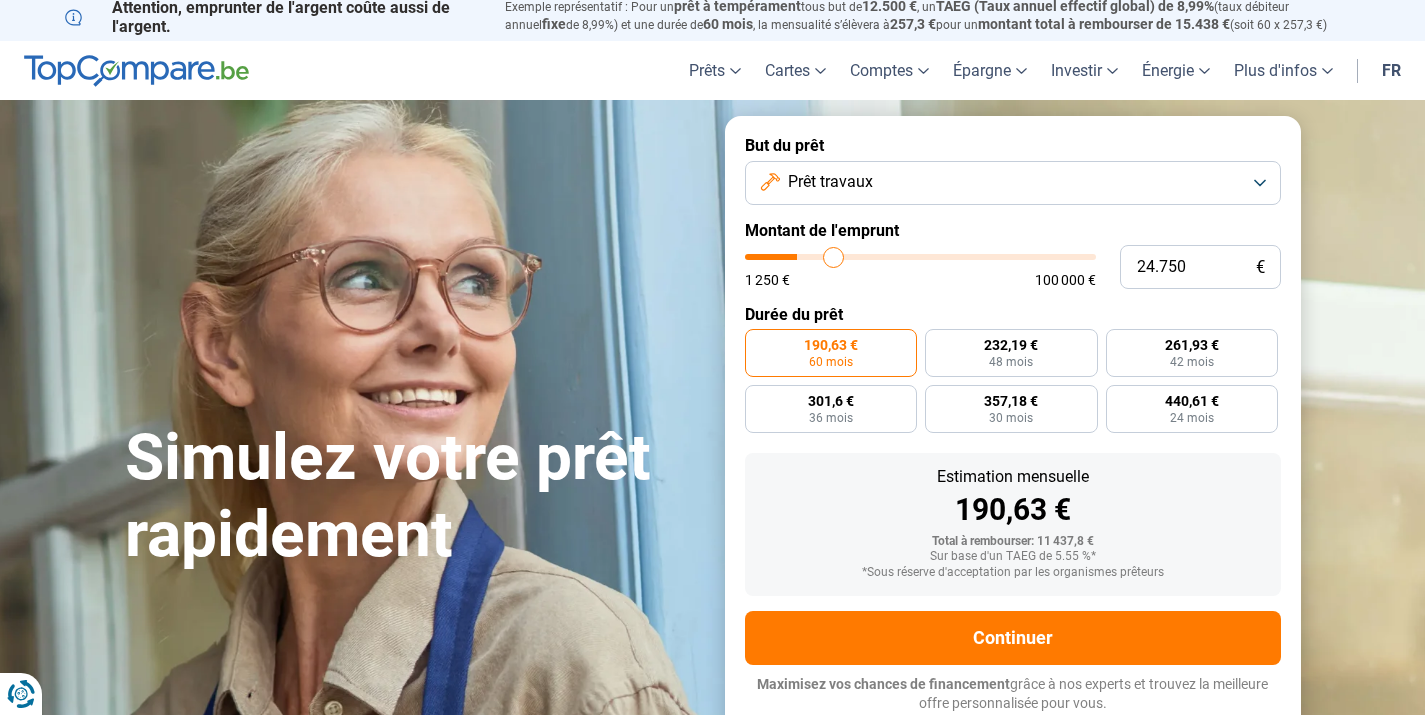type on "26.750" 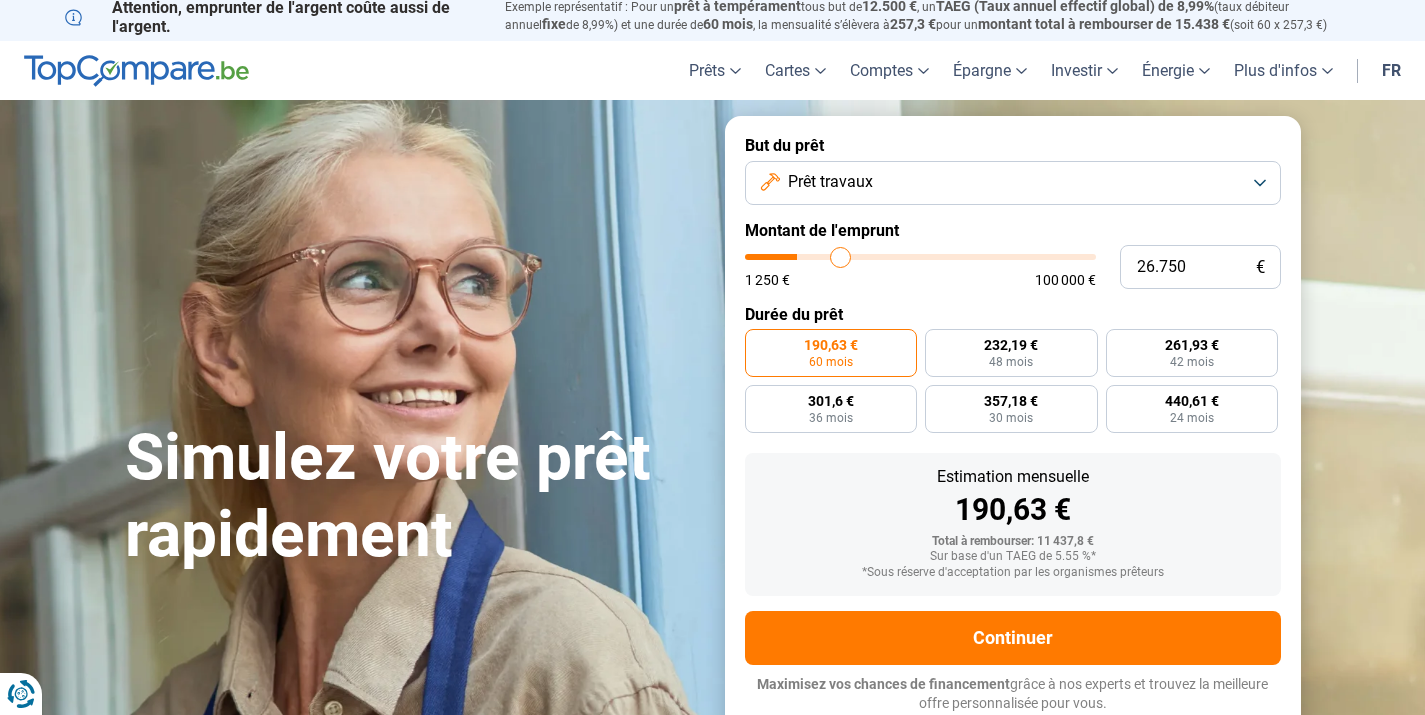 type on "28.500" 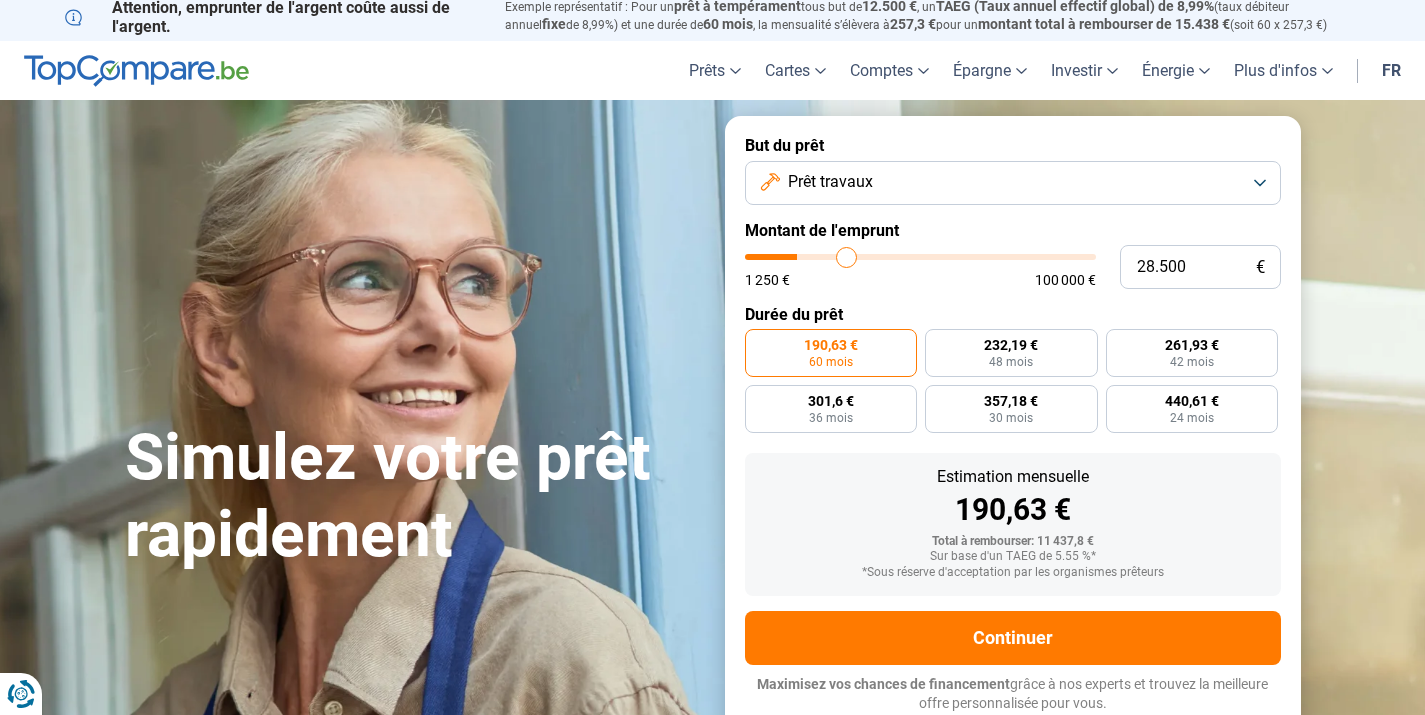 type on "30.250" 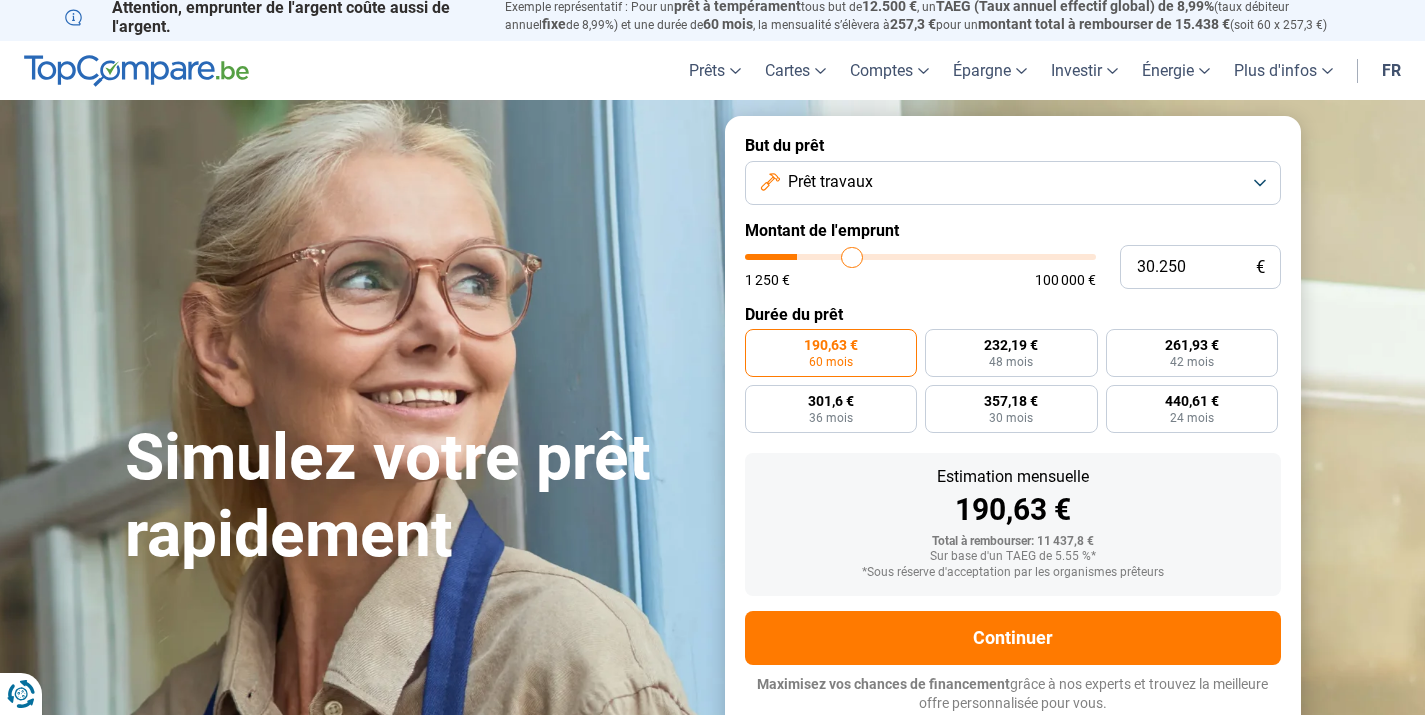 type on "31.000" 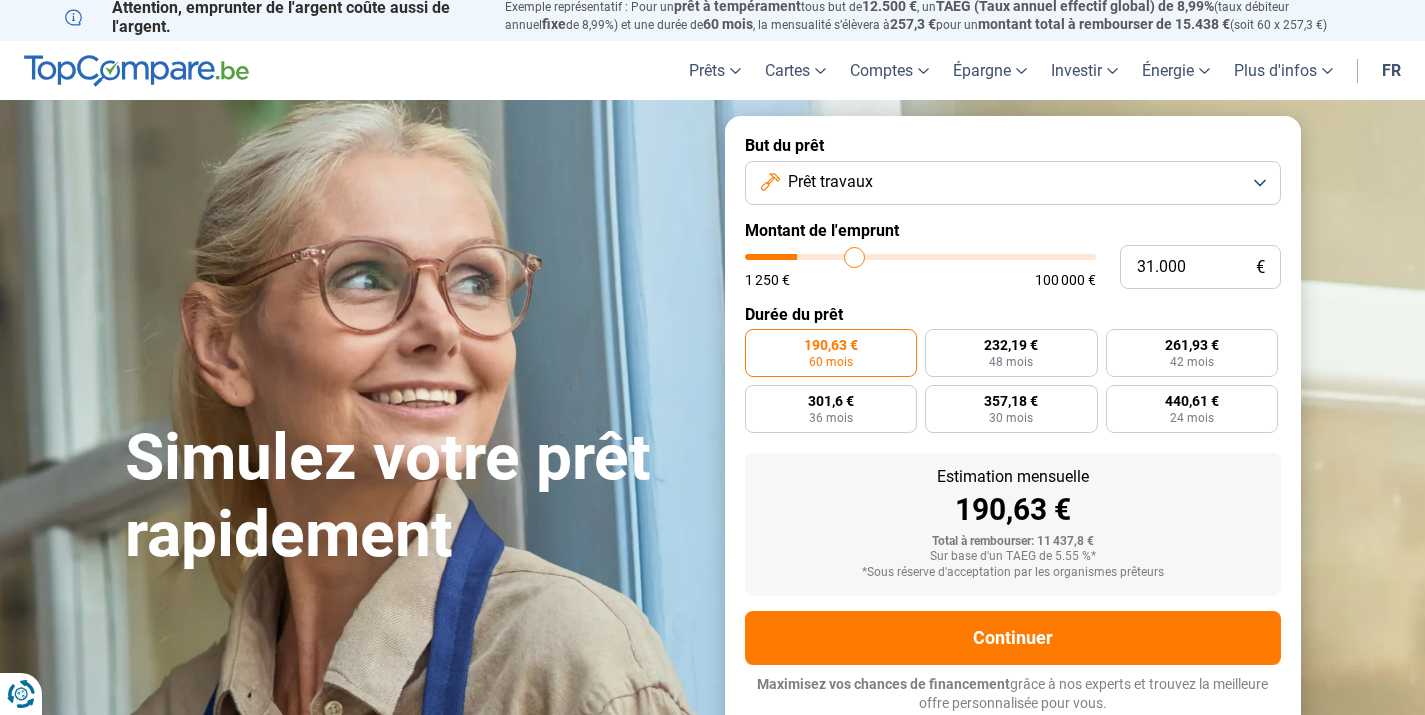 type on "32.000" 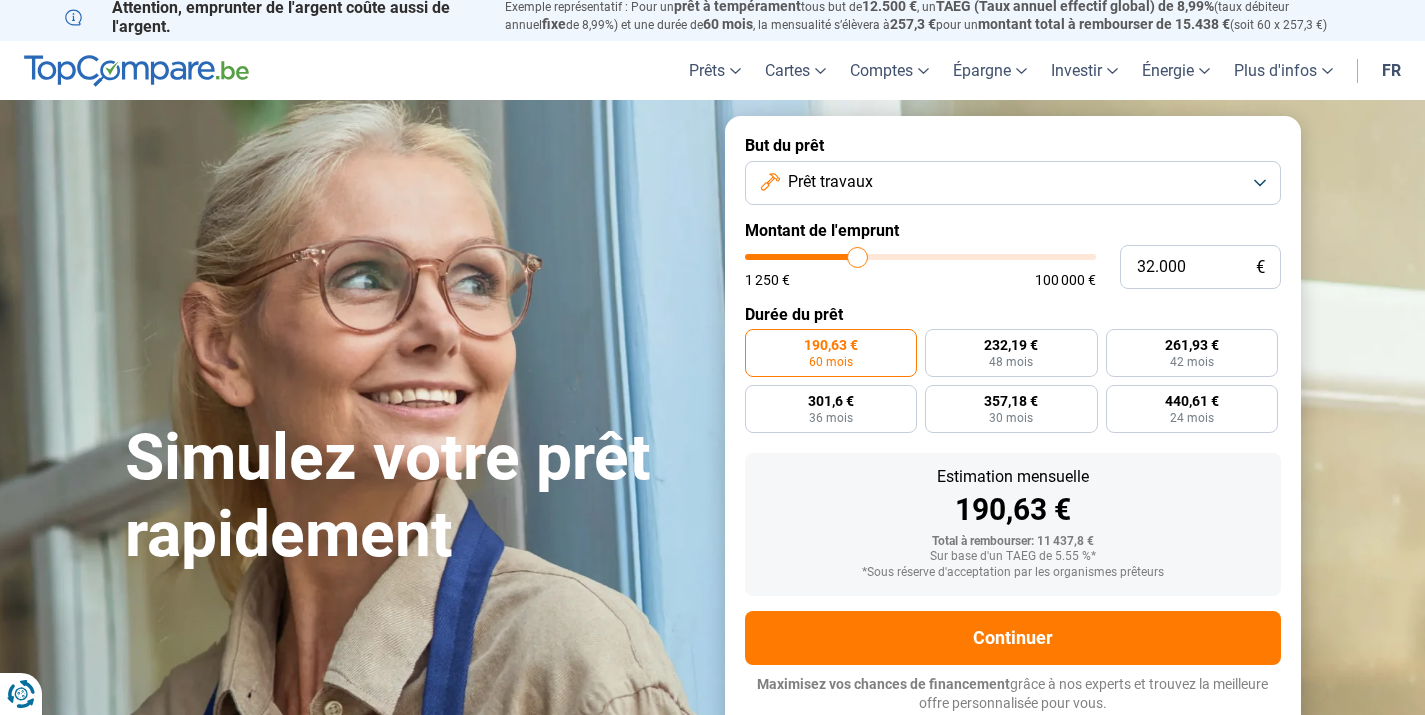 type on "33.250" 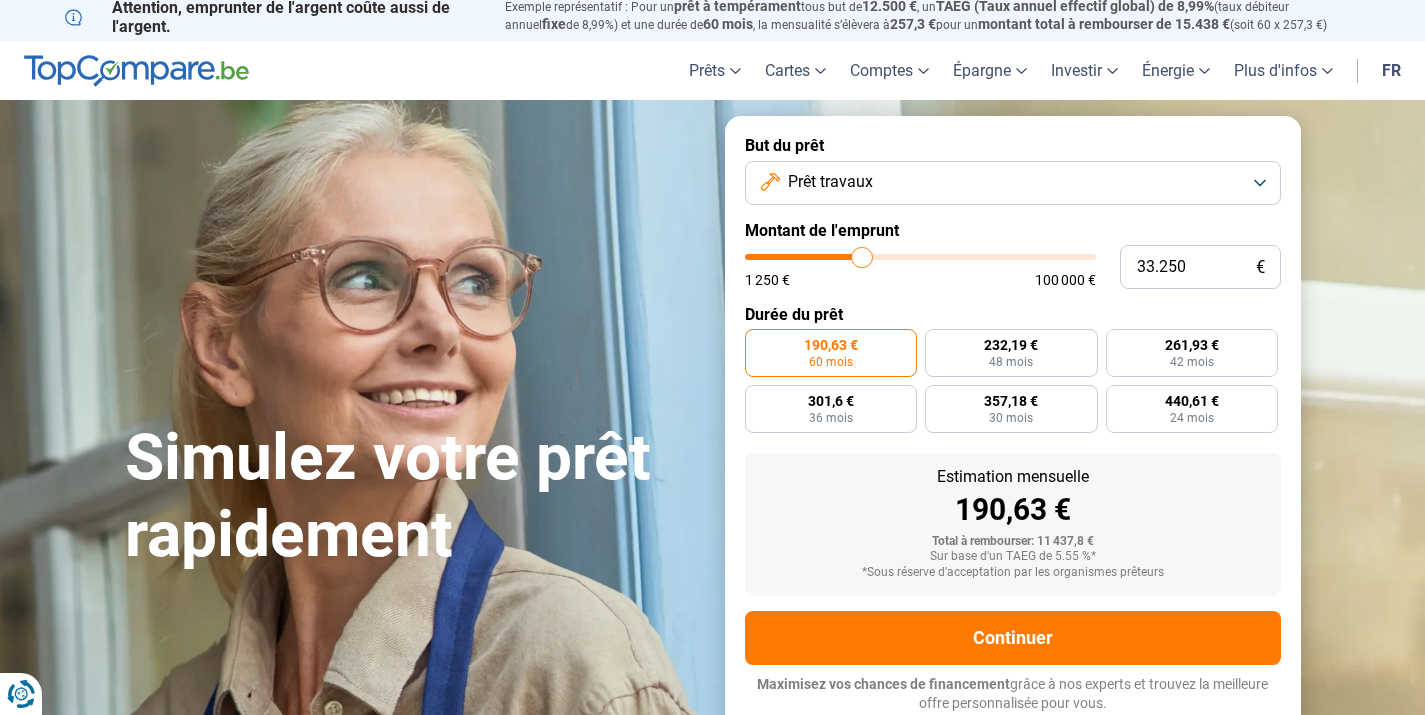 type on "33.750" 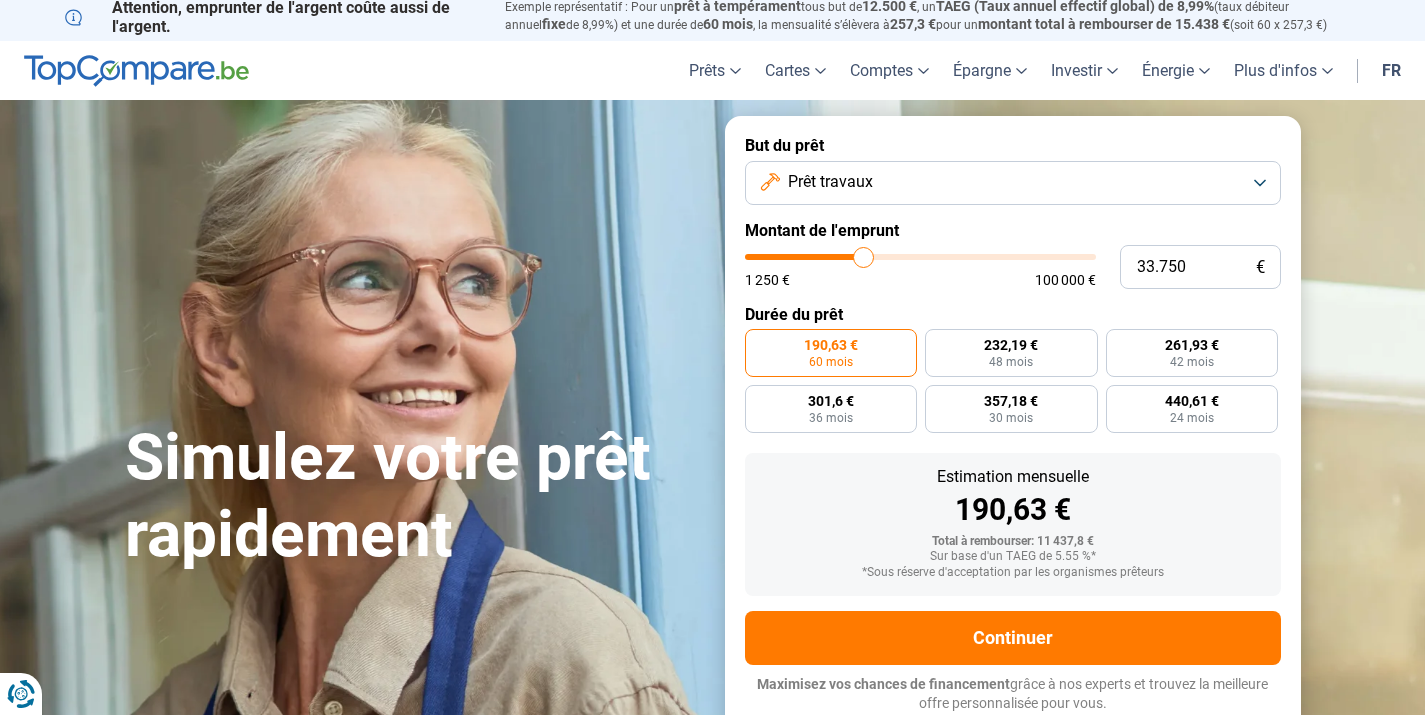 type on "34.000" 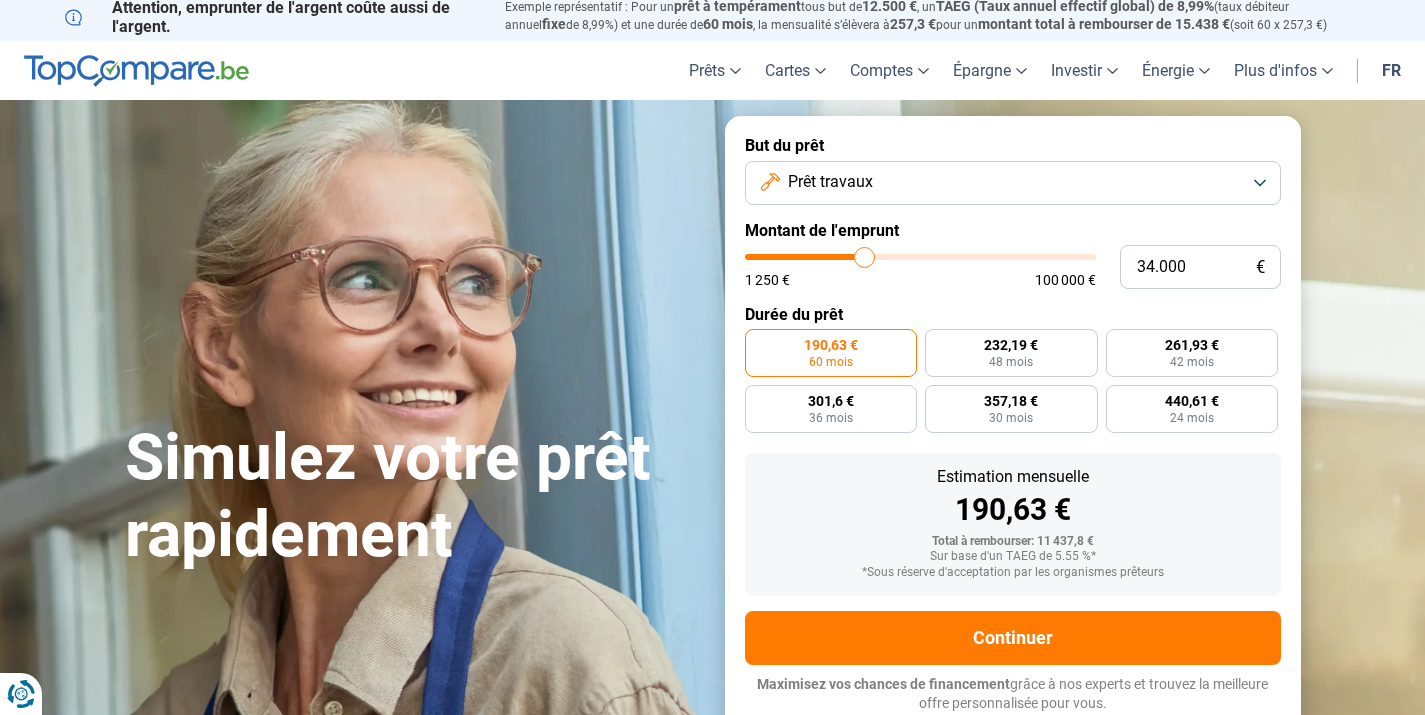 type on "34.250" 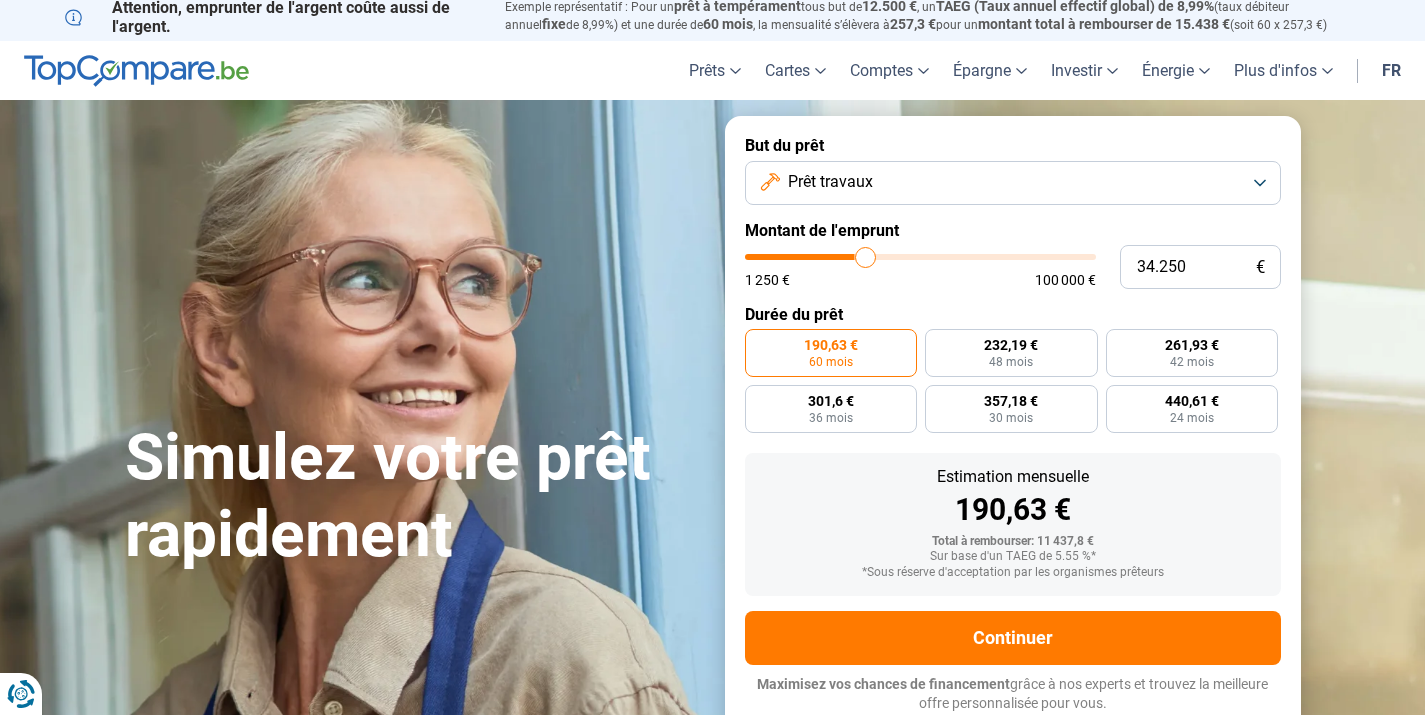 type on "34.500" 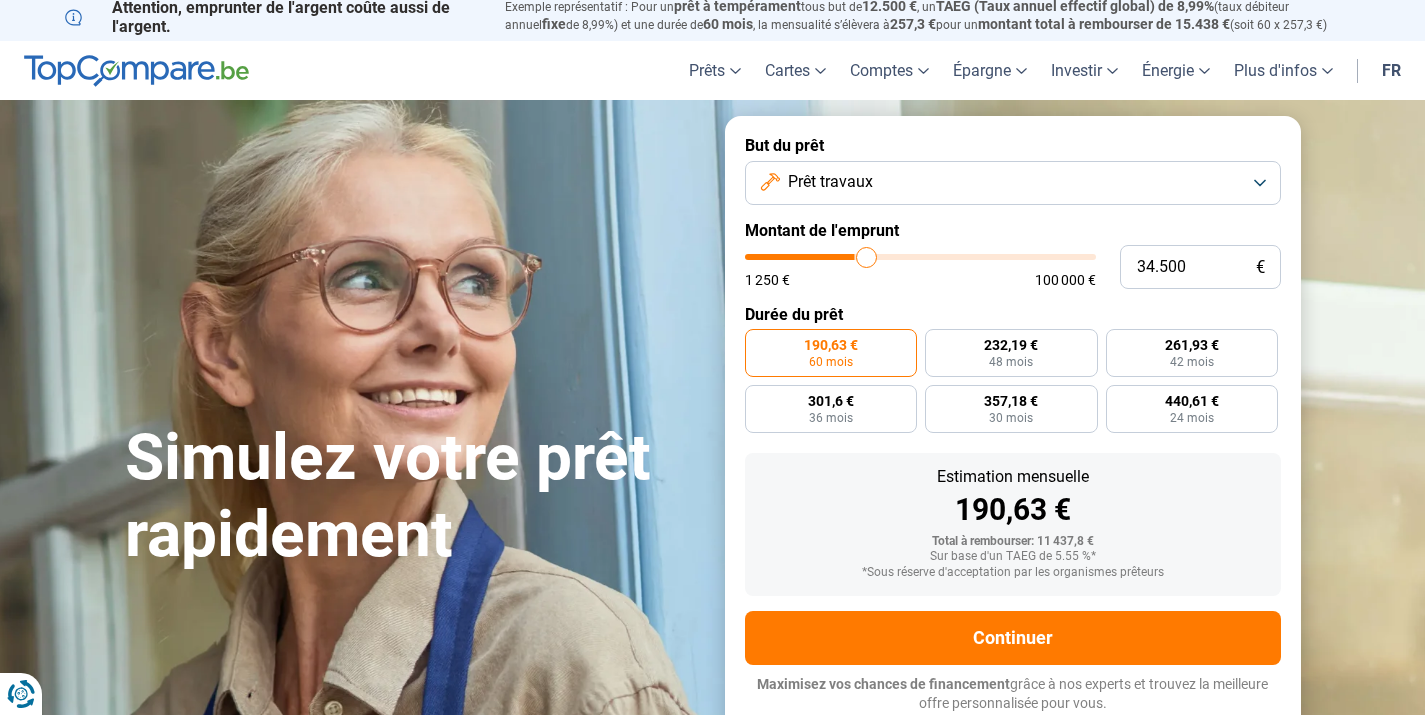 type on "34.750" 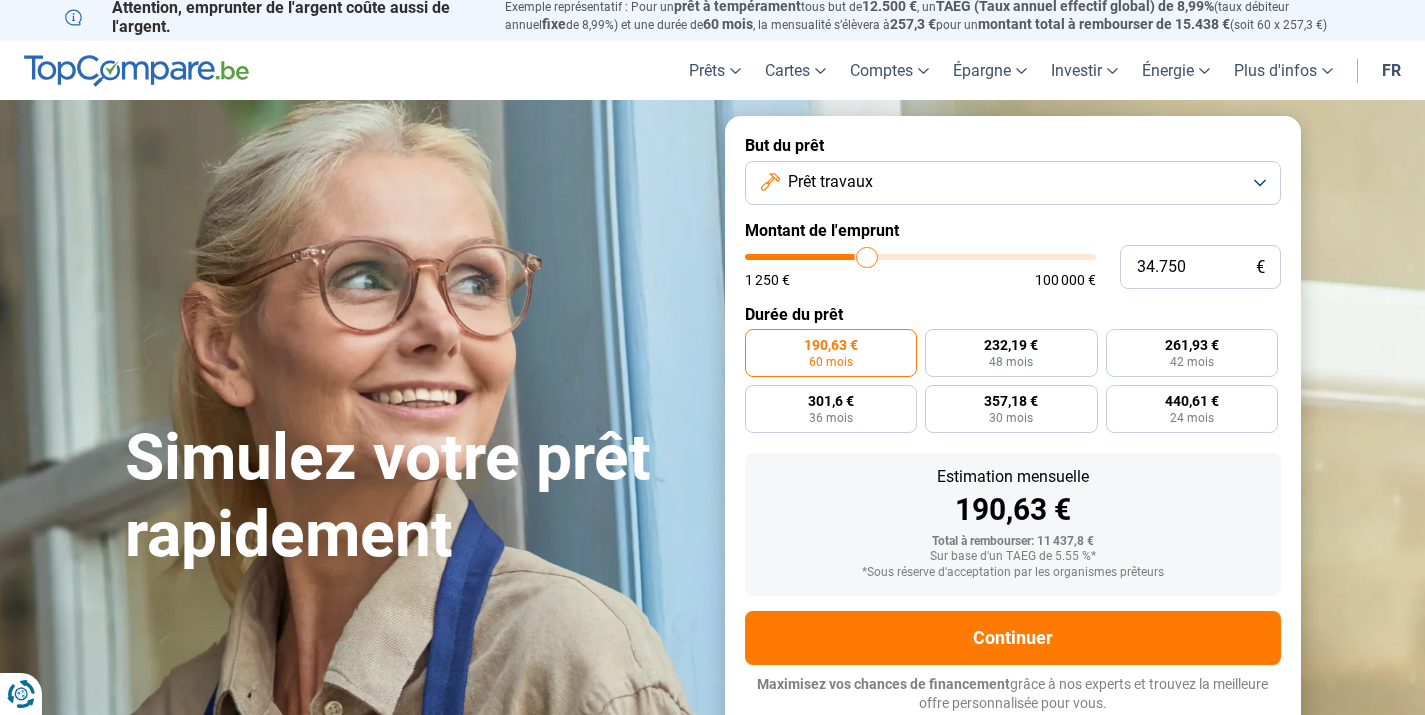 type on "37.500" 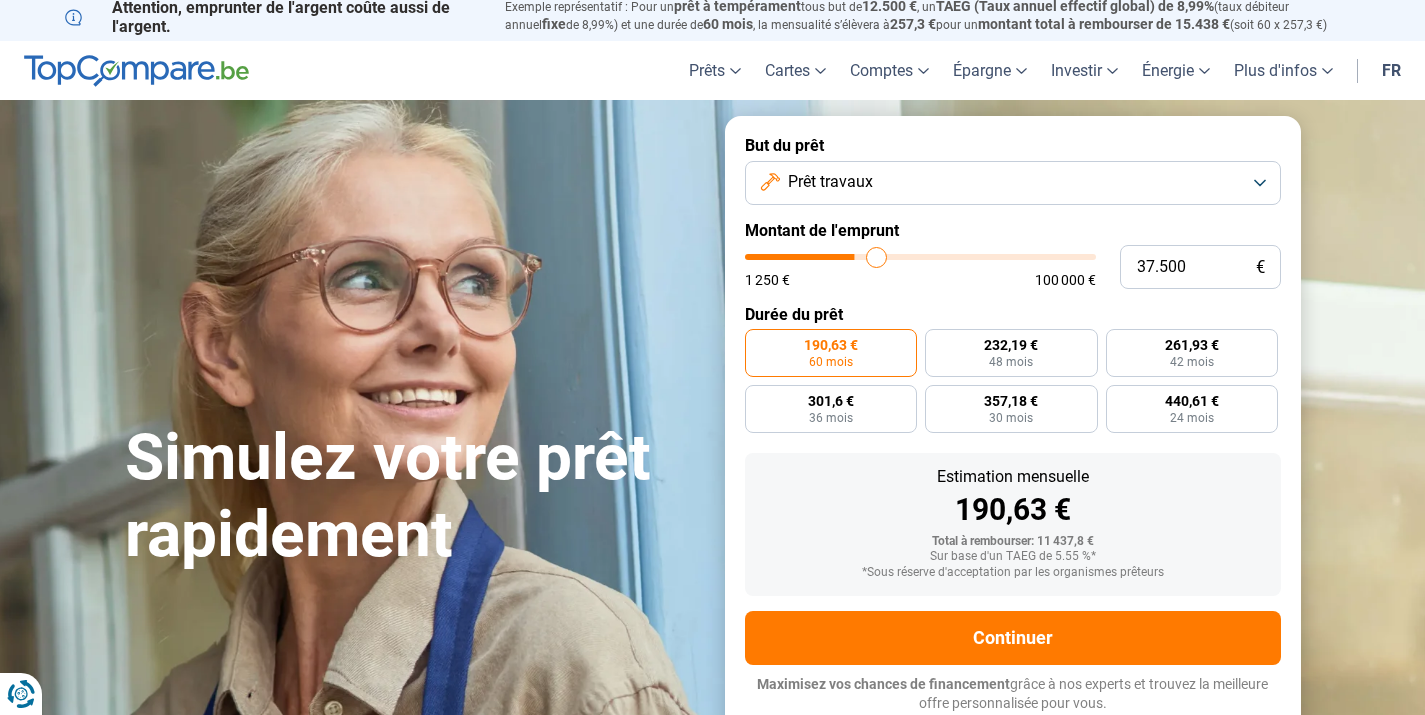 type on "39.250" 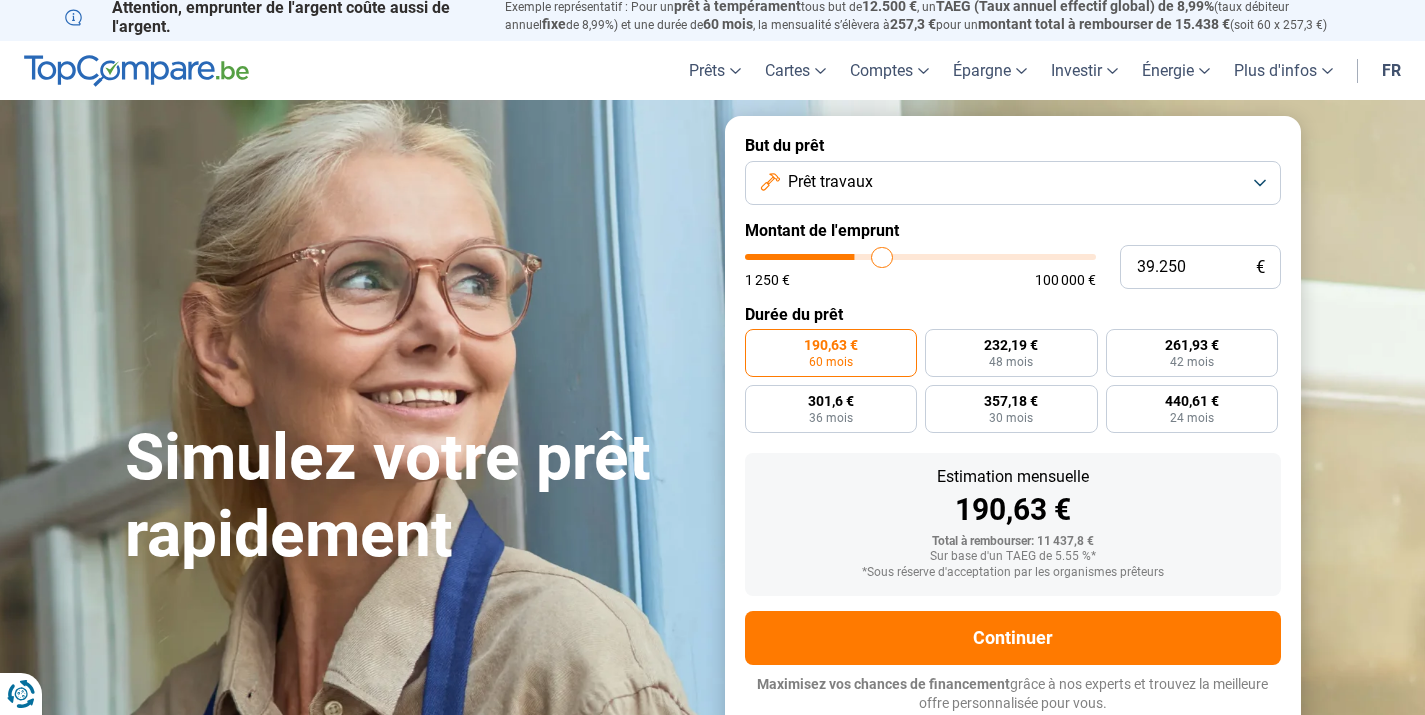 type on "41.250" 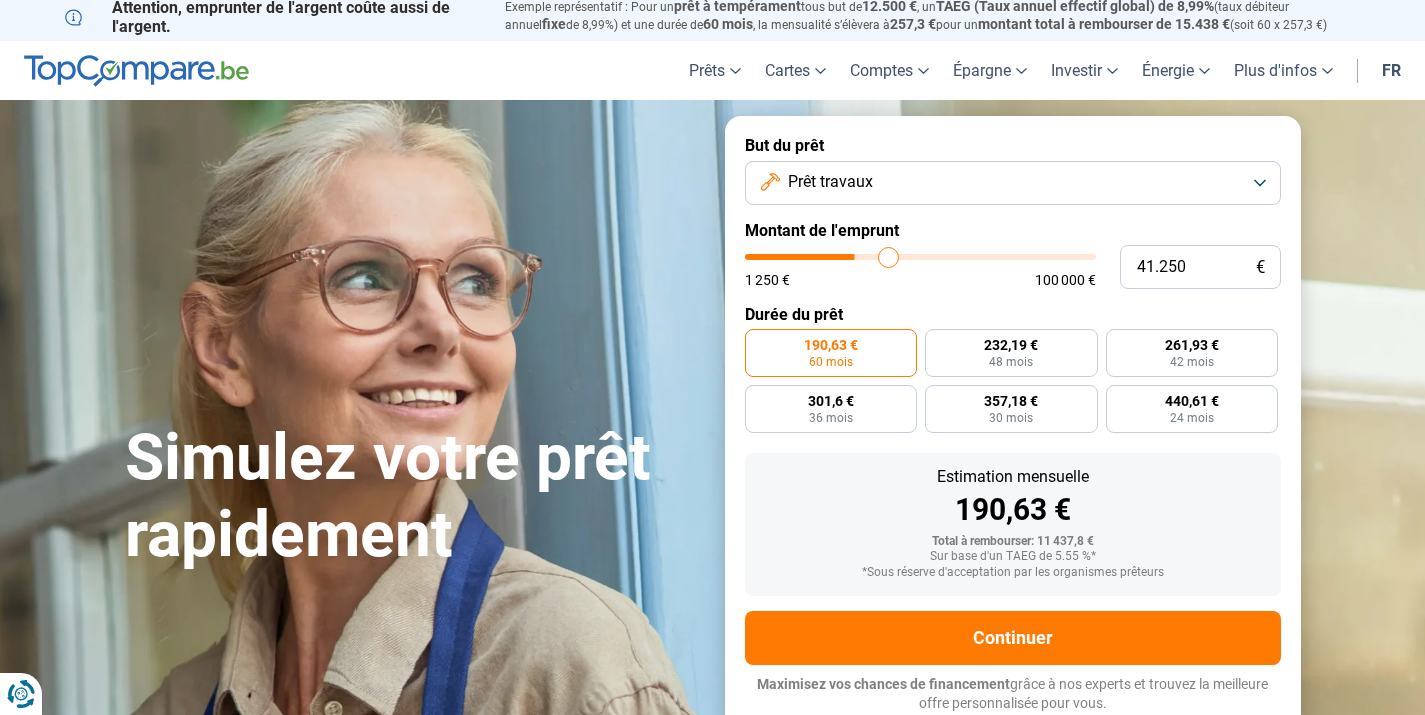 type on "44.000" 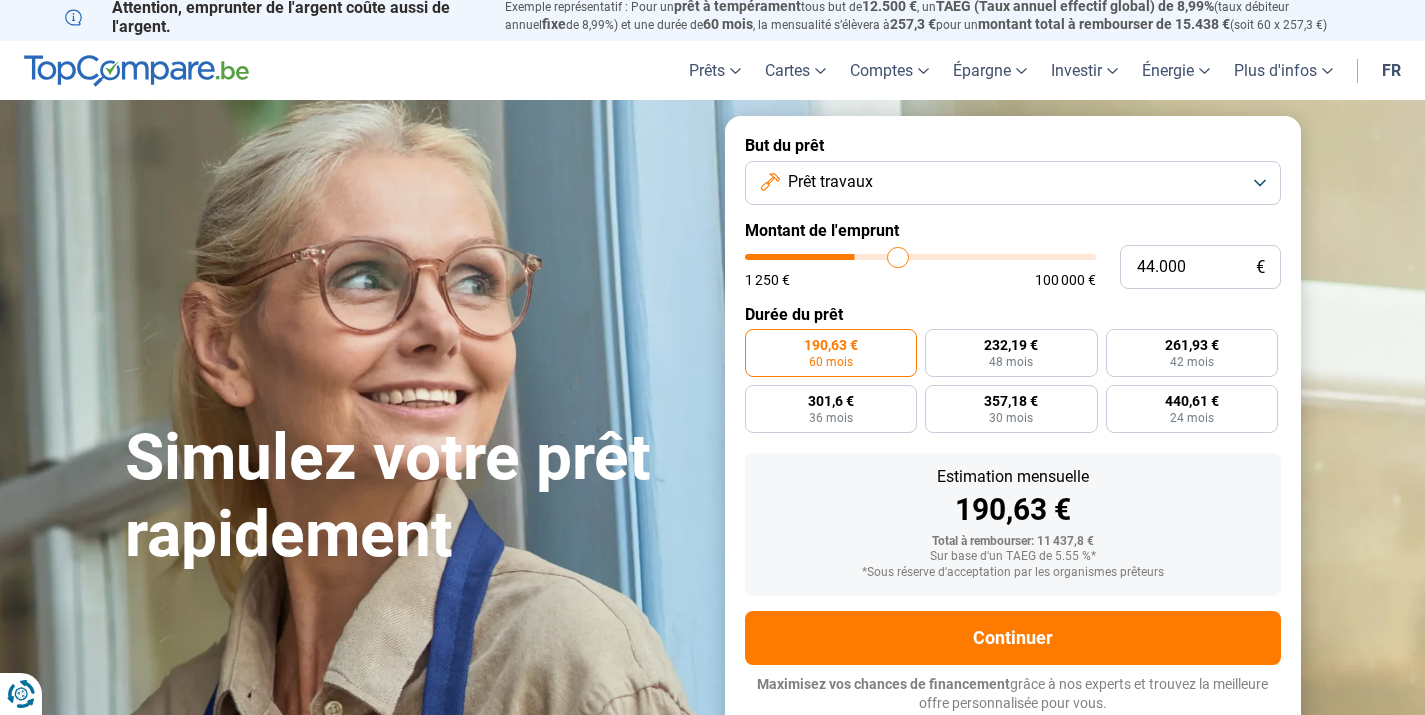 type on "46.750" 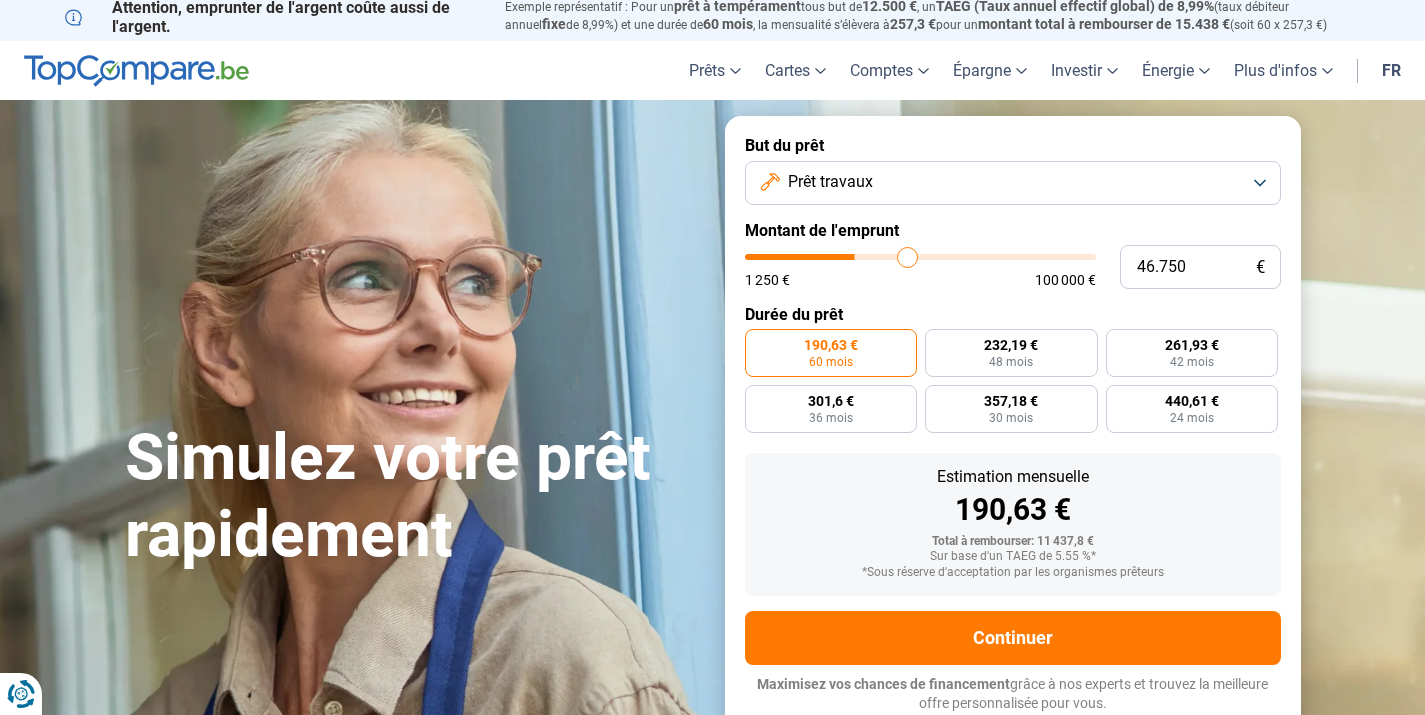 type on "48.000" 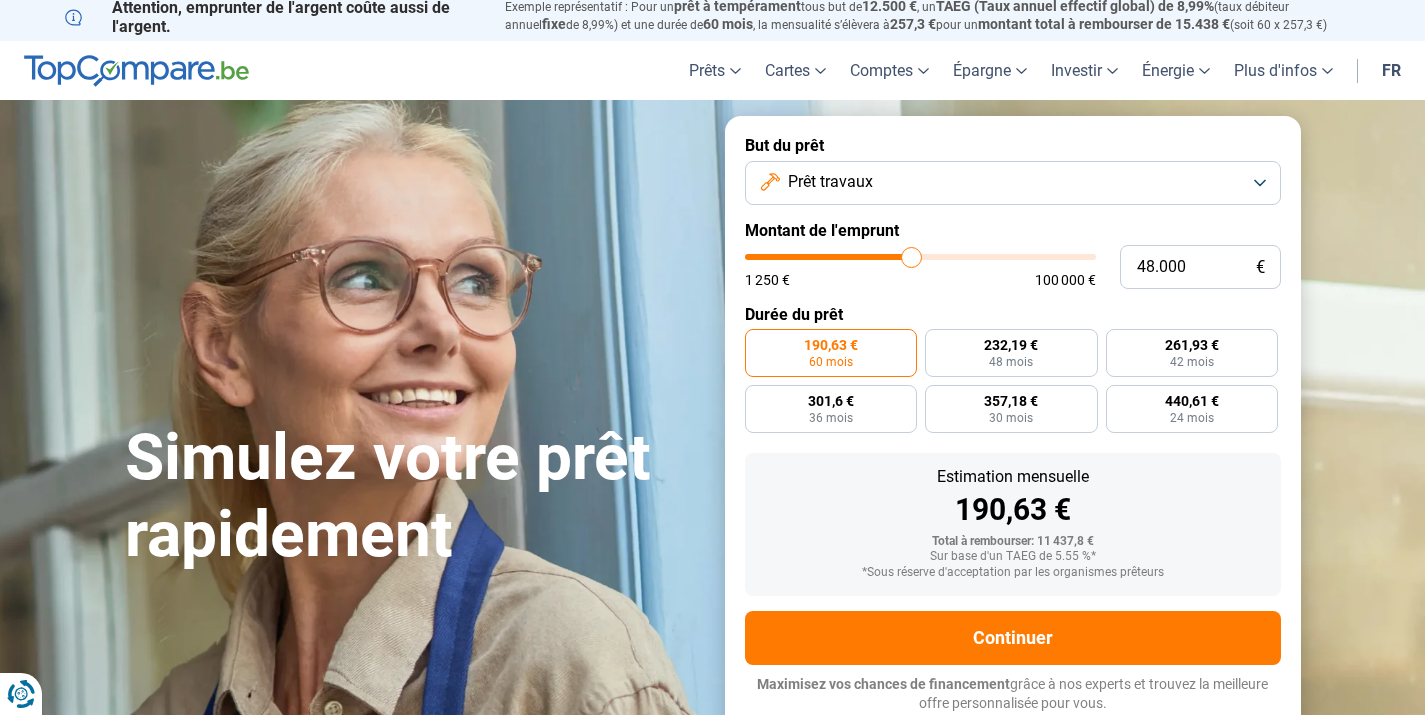 type on "49.000" 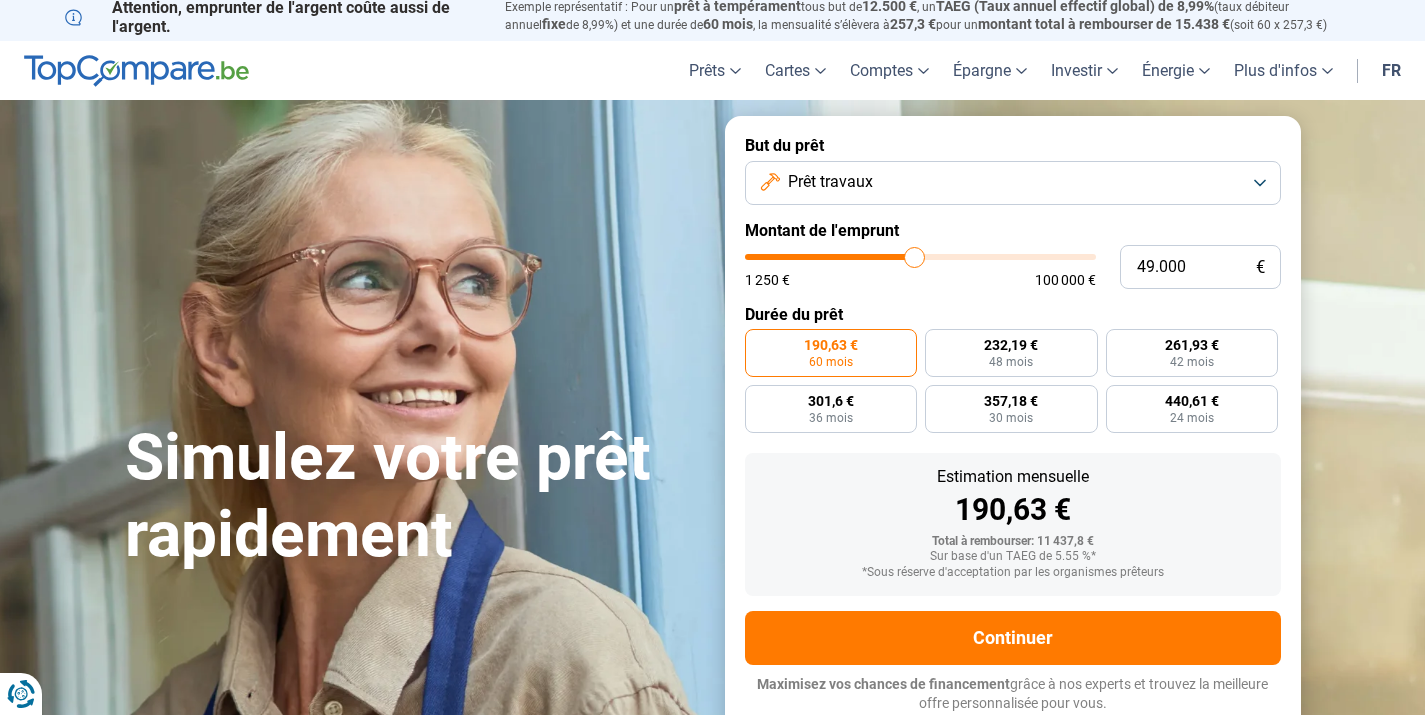 type on "49.250" 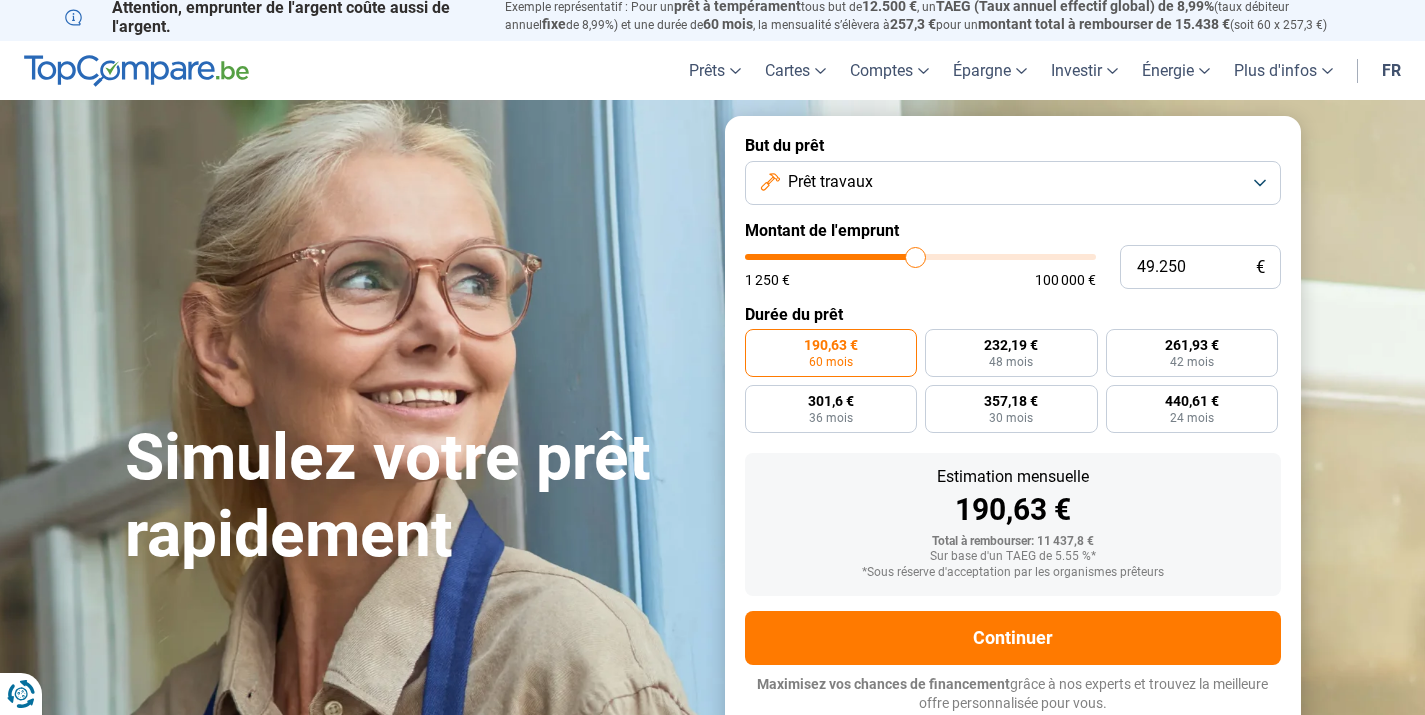type on "49.000" 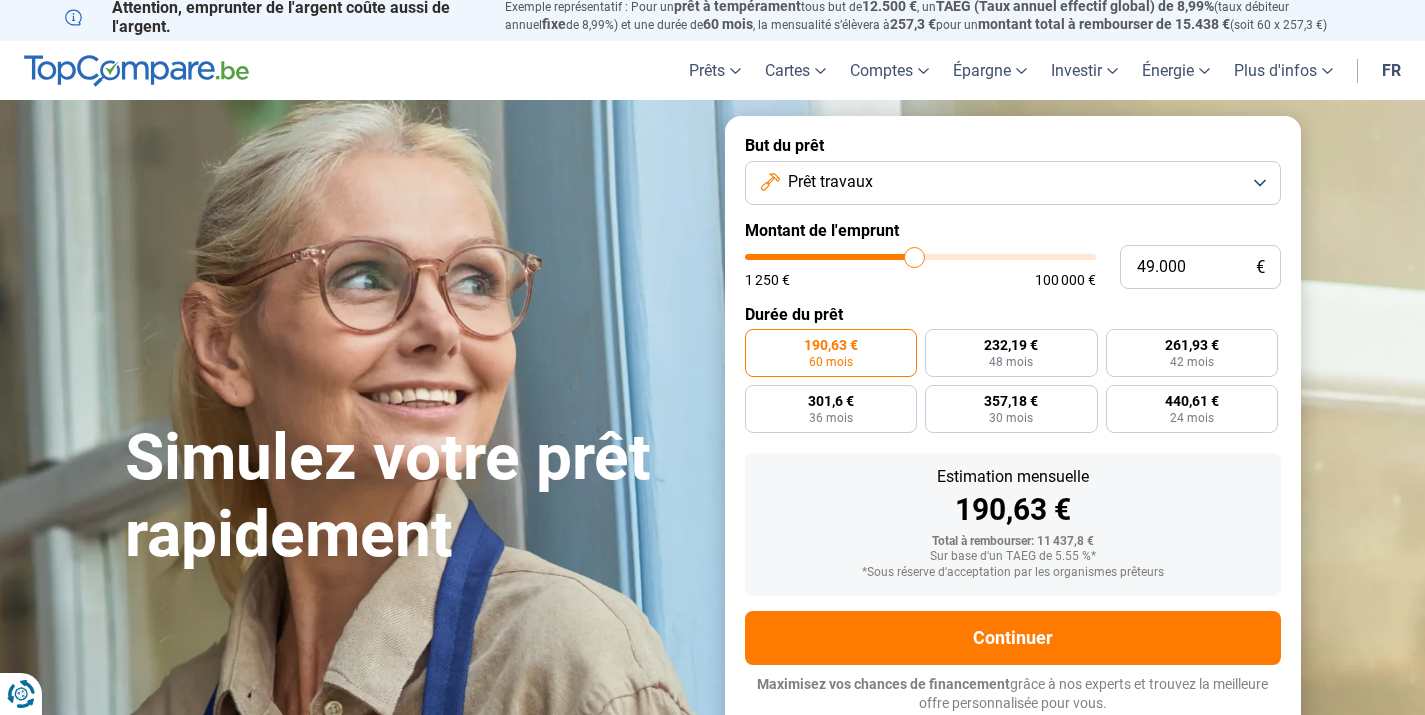 type on "48.750" 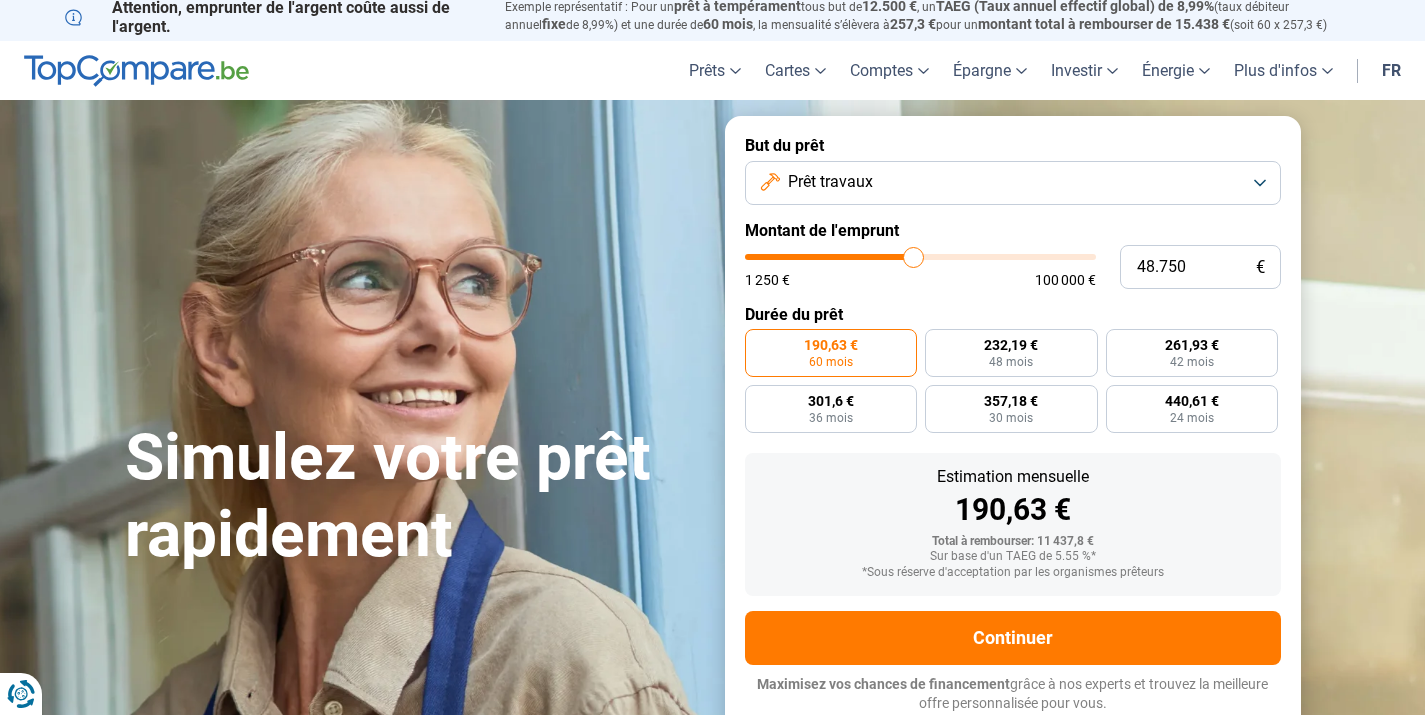 type on "48.500" 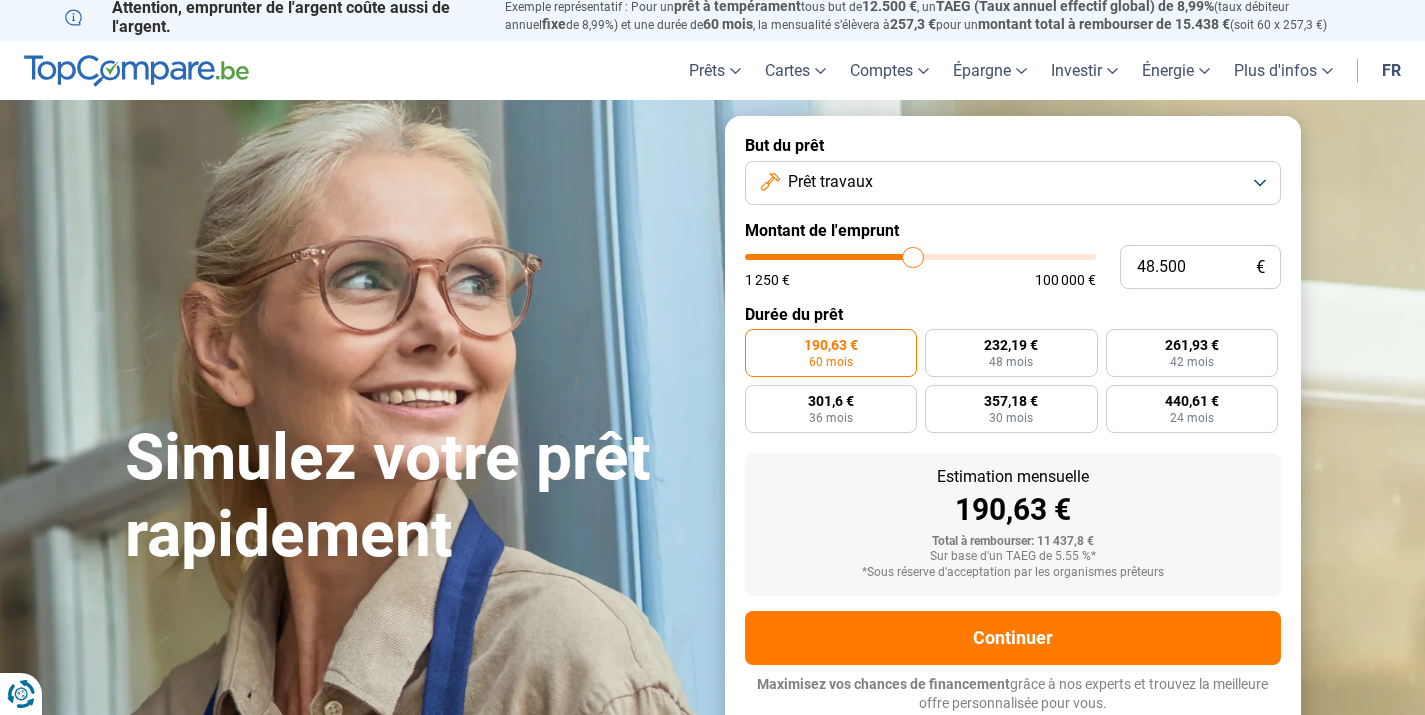 type on "48.750" 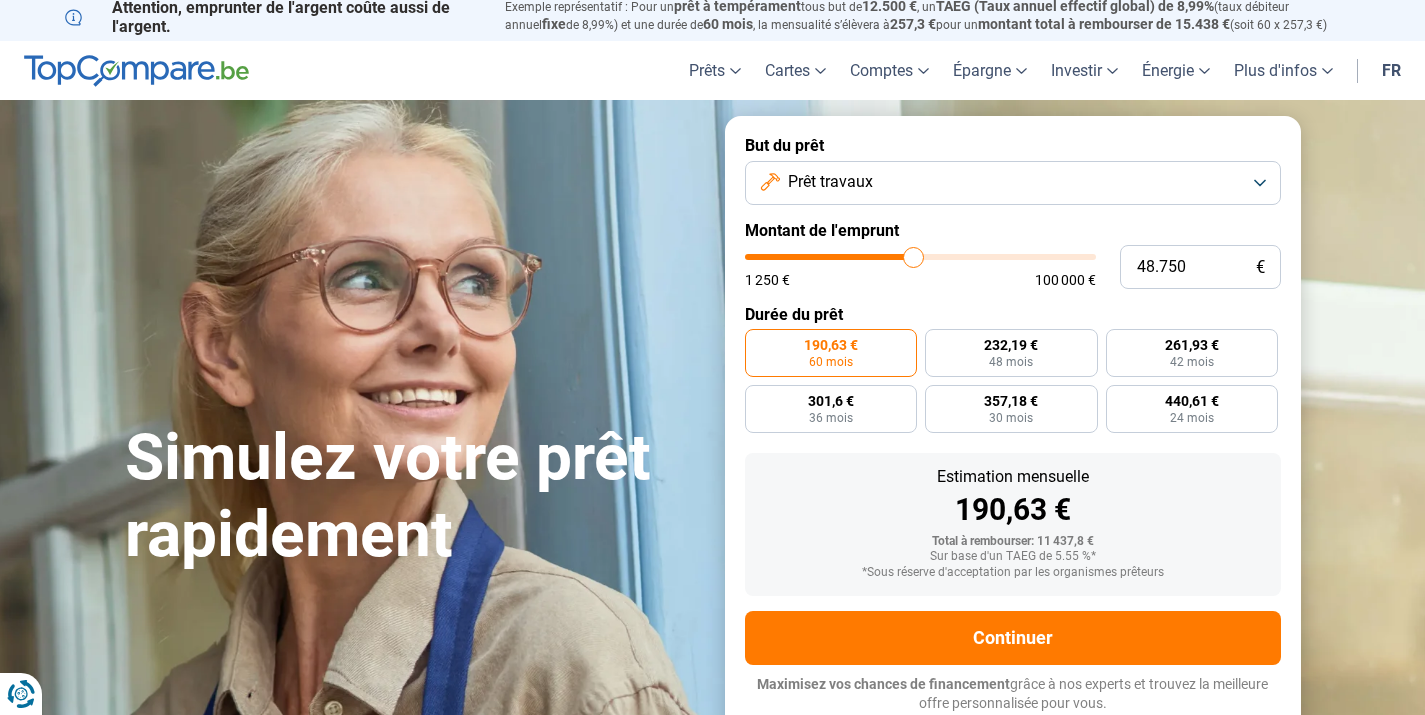 type on "49.000" 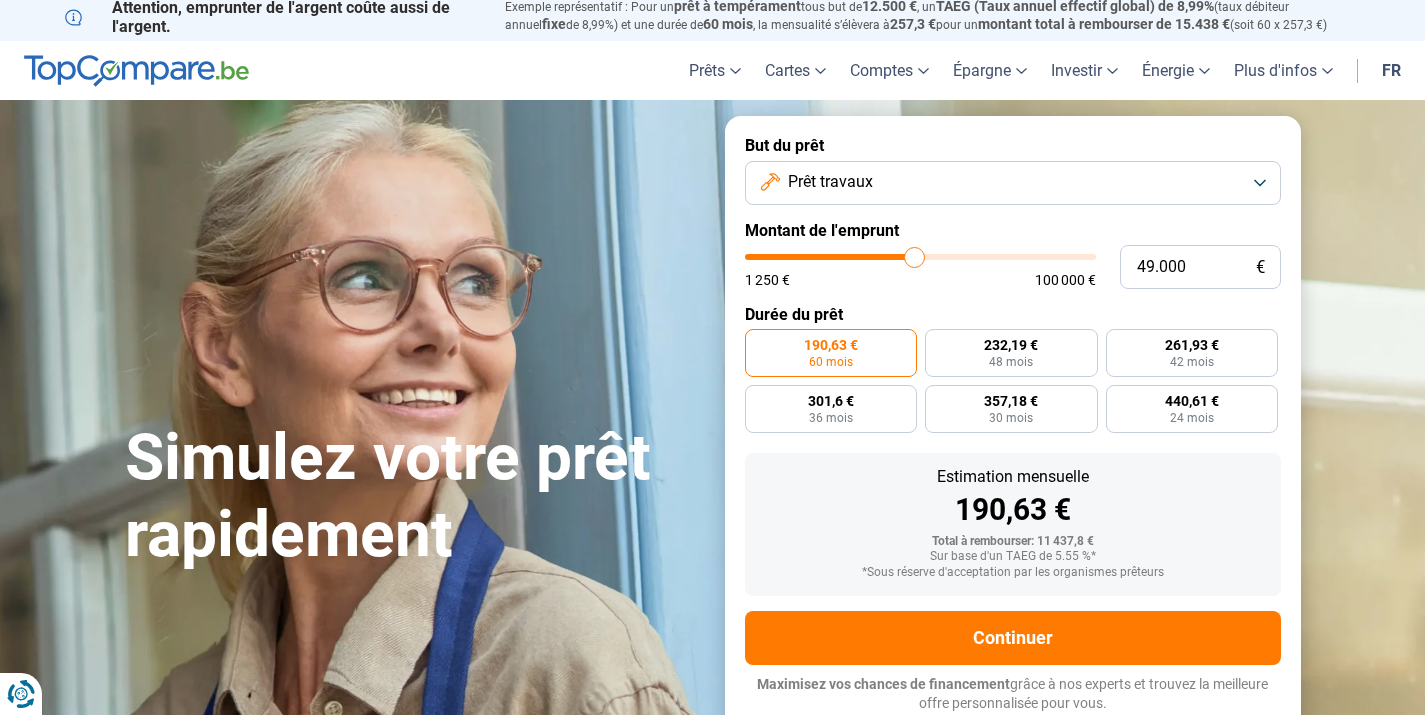 type on "49.250" 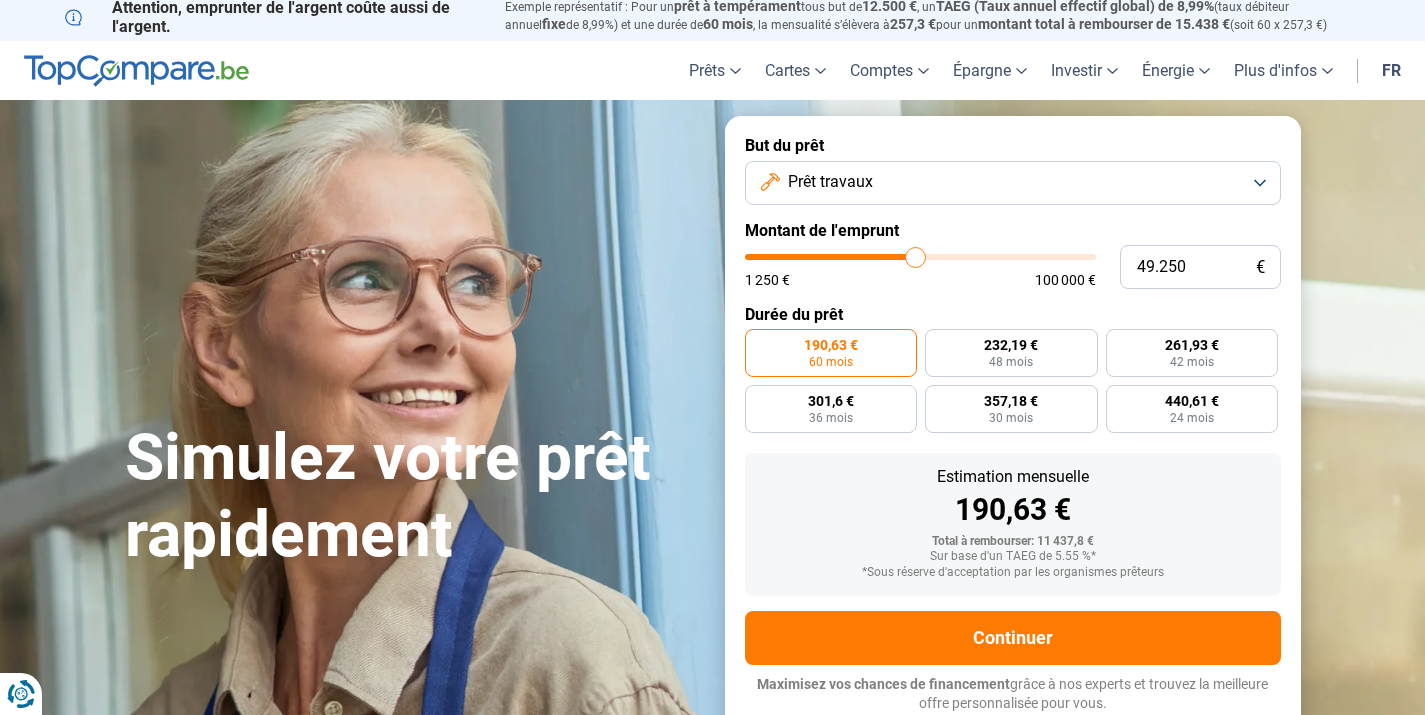 type on "49.500" 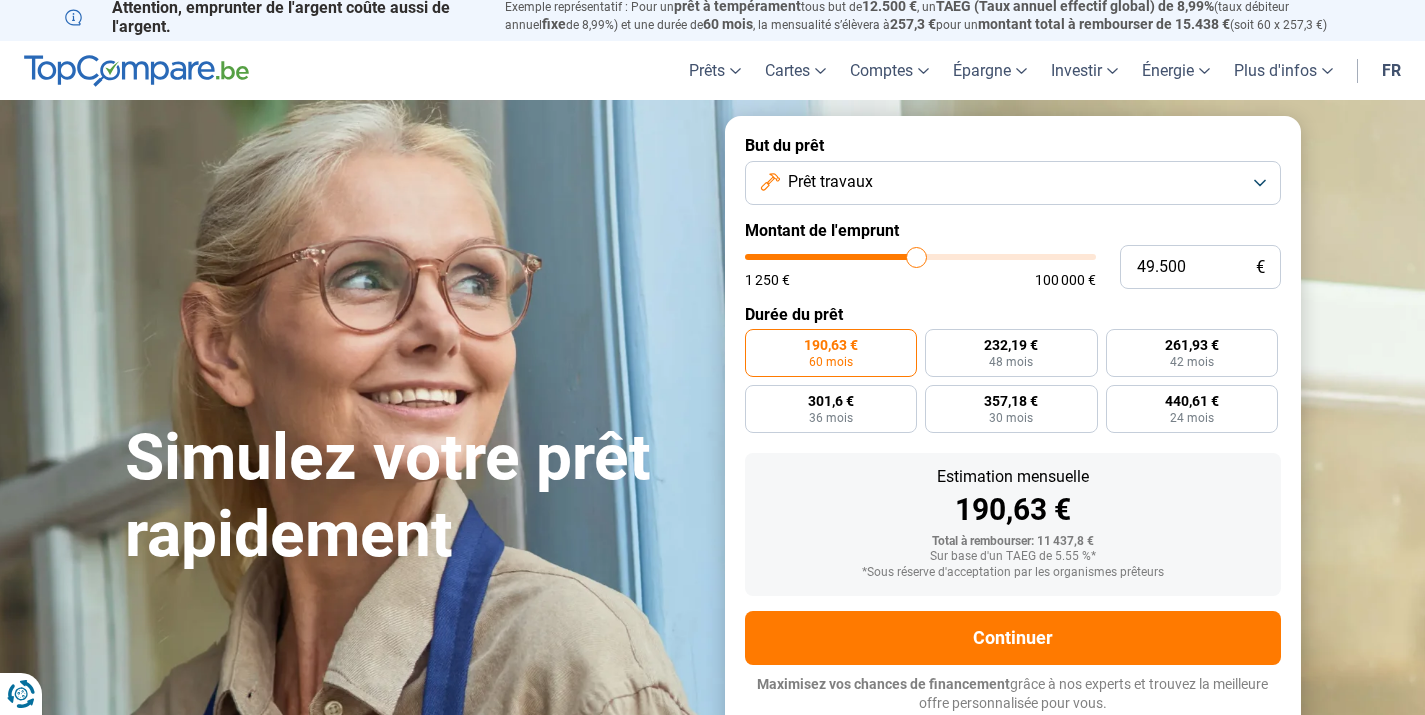 type on "49.750" 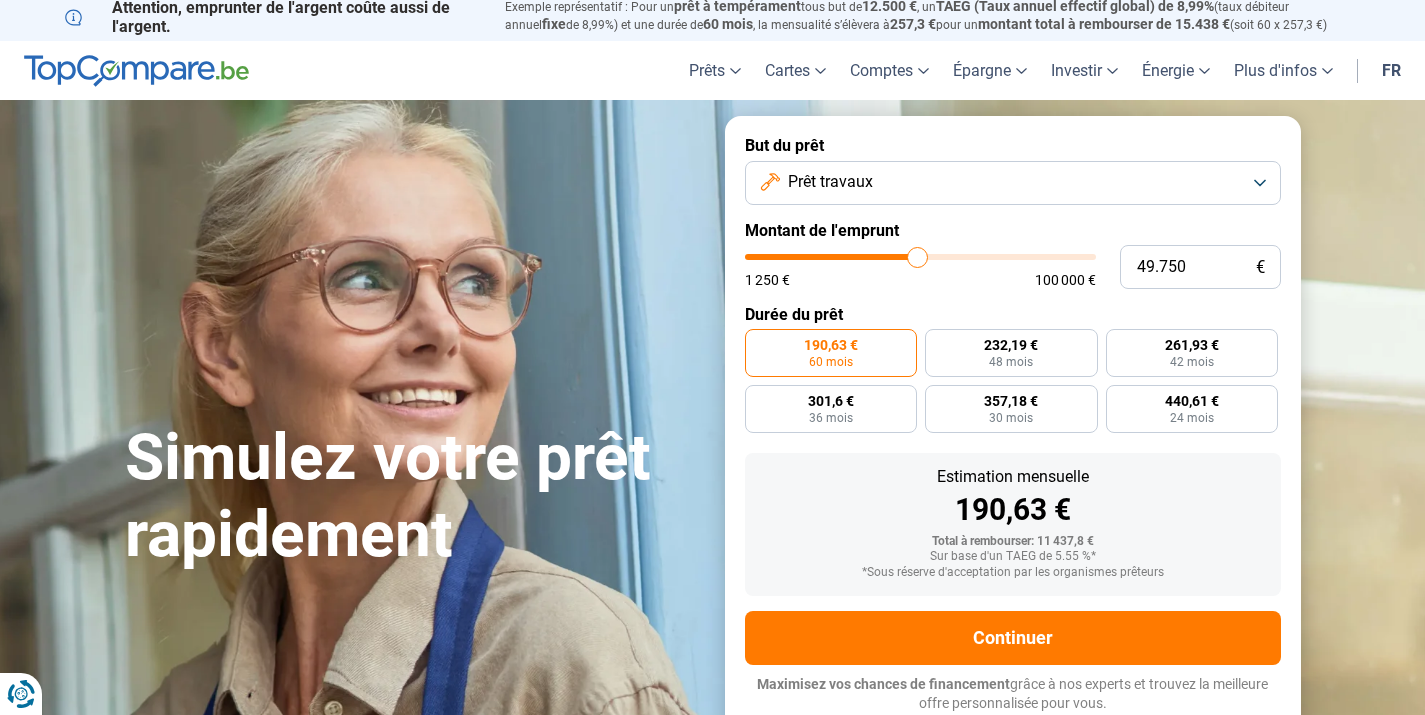 type on "50.000" 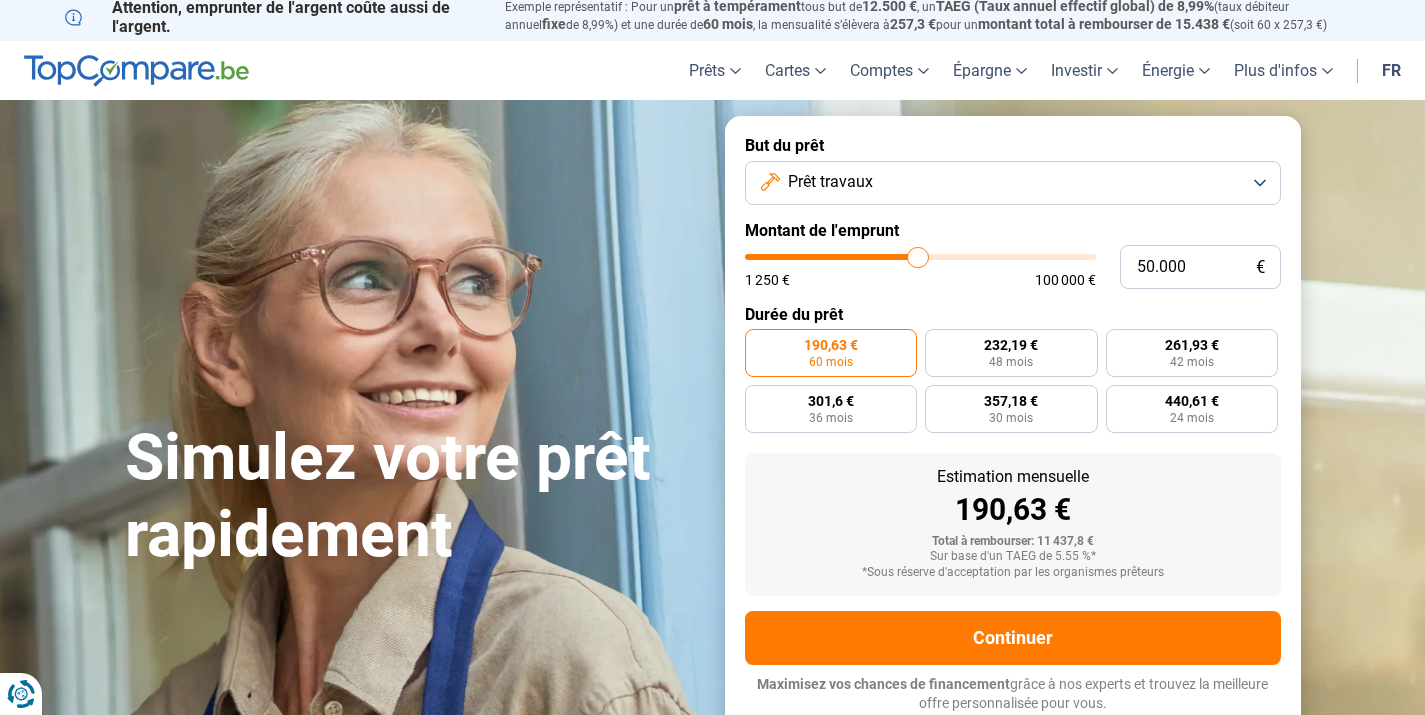 type on "50.250" 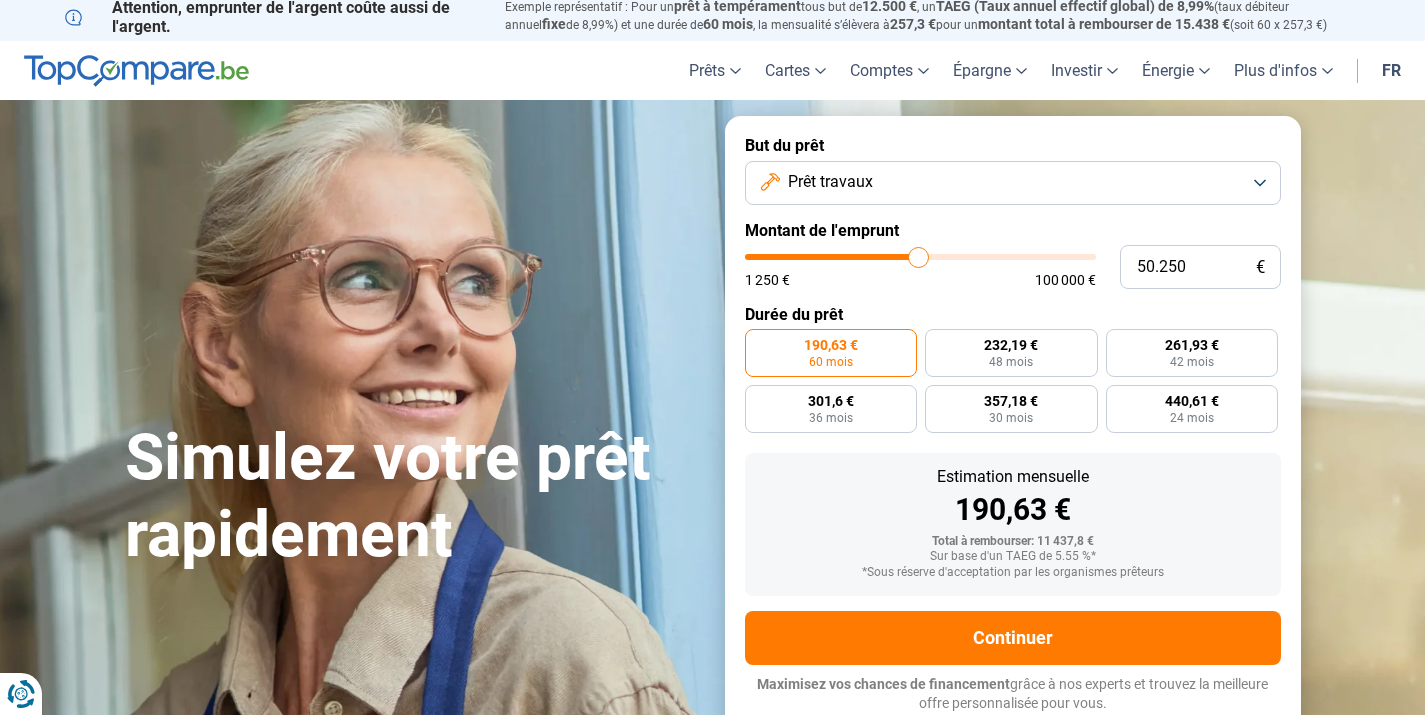 type on "50.000" 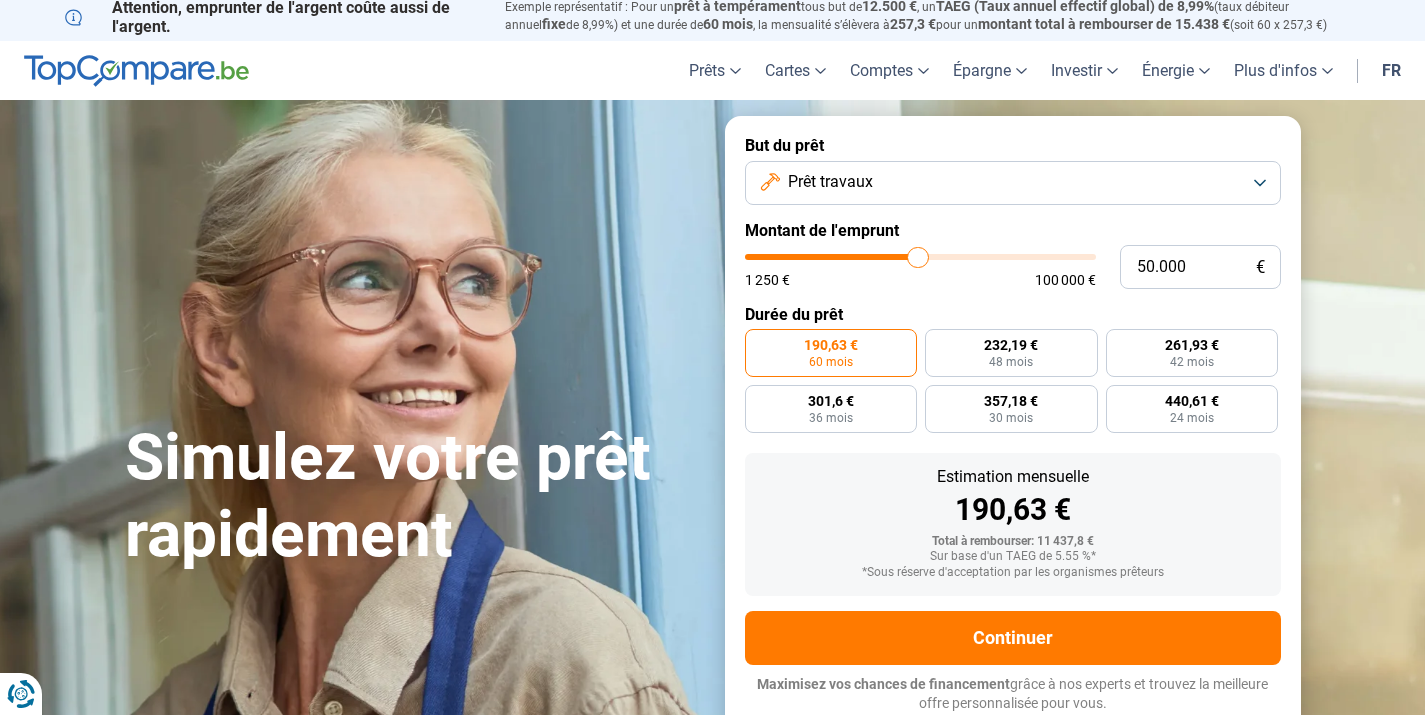 drag, startPoint x: 790, startPoint y: 255, endPoint x: 917, endPoint y: 264, distance: 127.3185 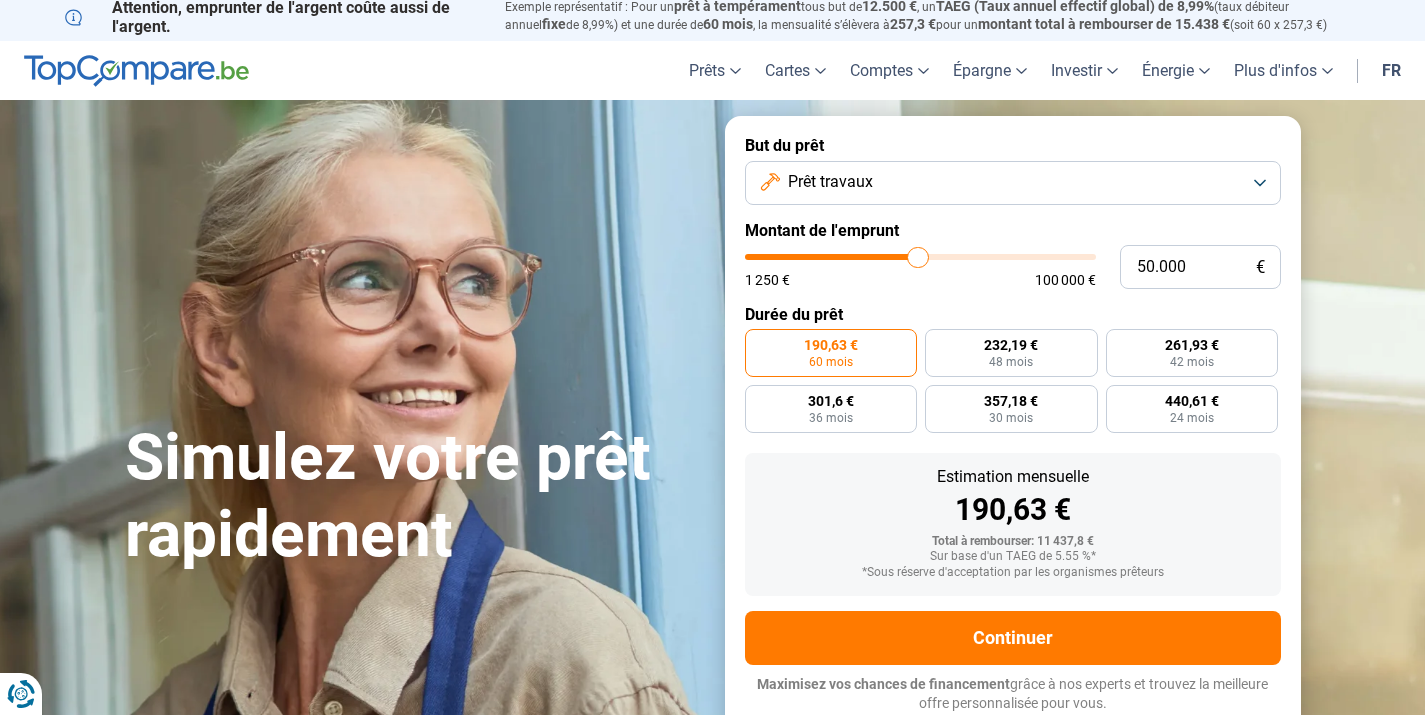 type on "50000" 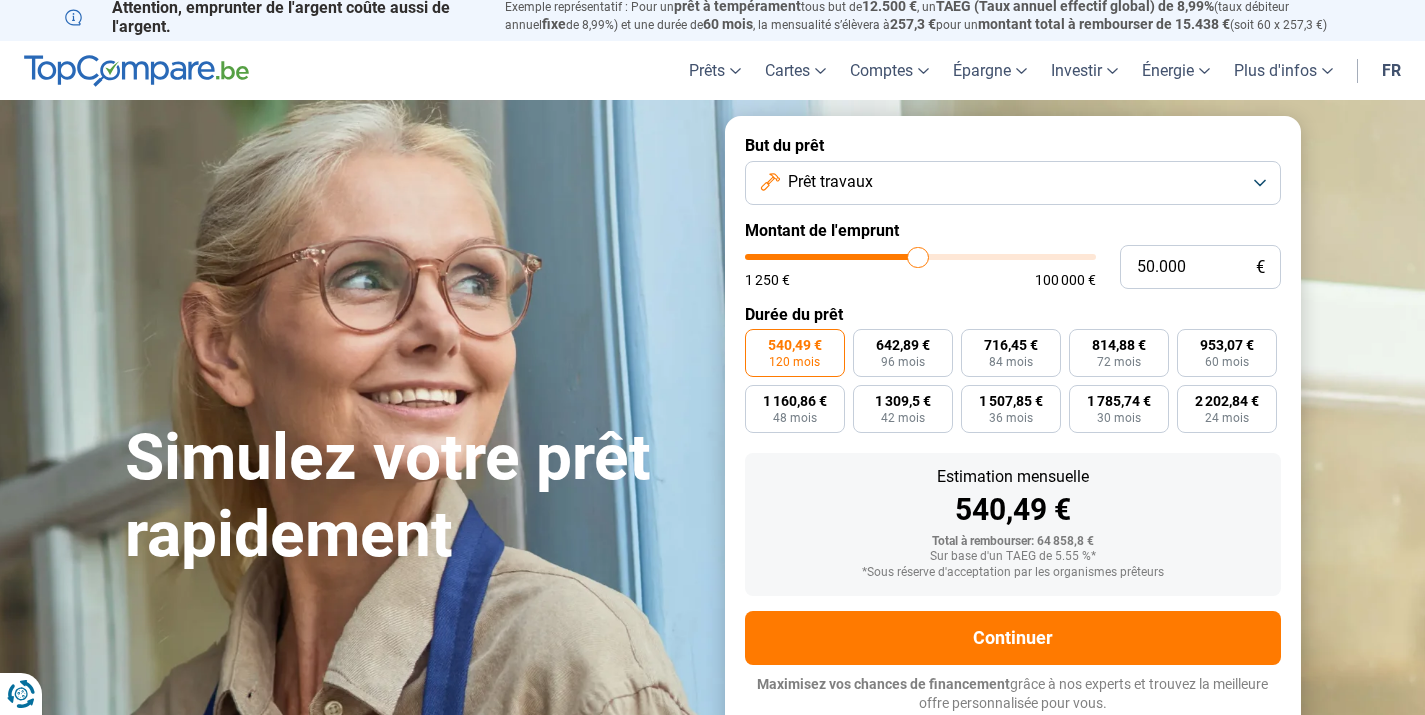click on "Prêt travaux" at bounding box center [1013, 183] 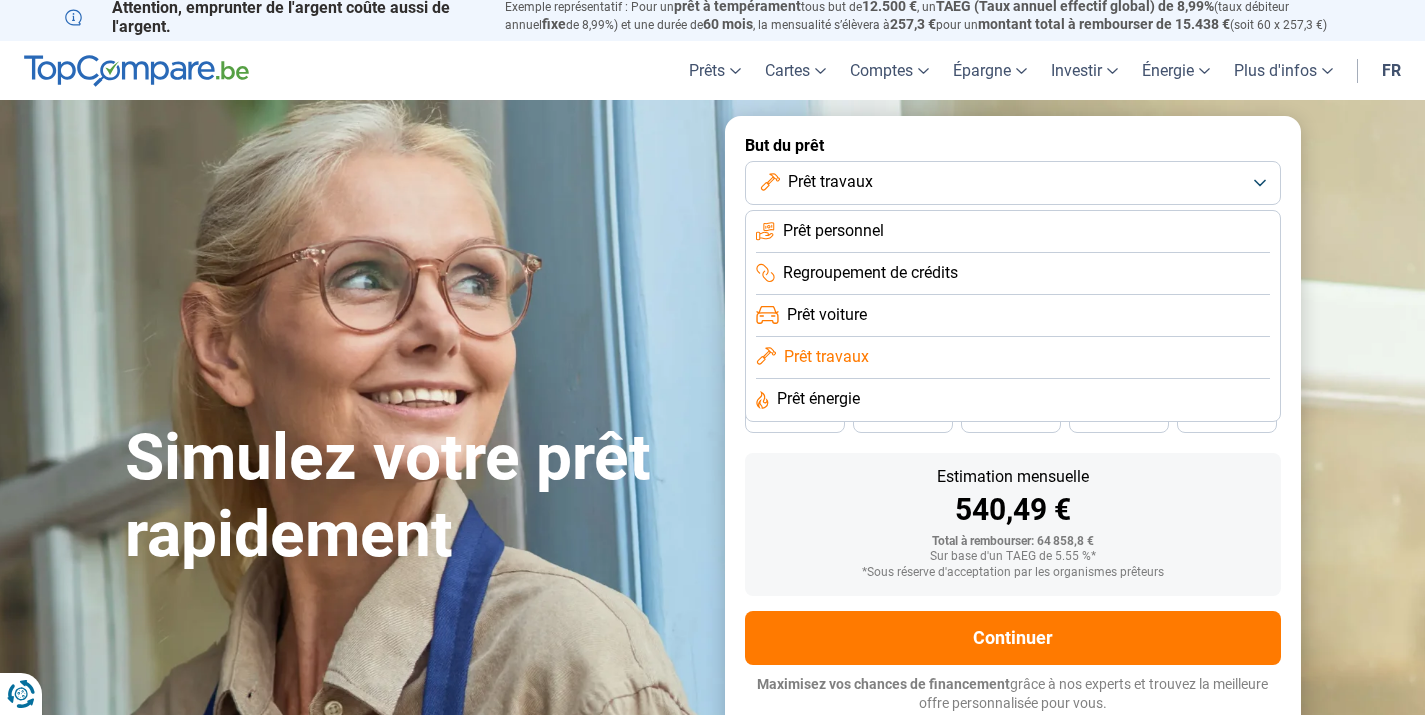 click on "Prêt énergie" 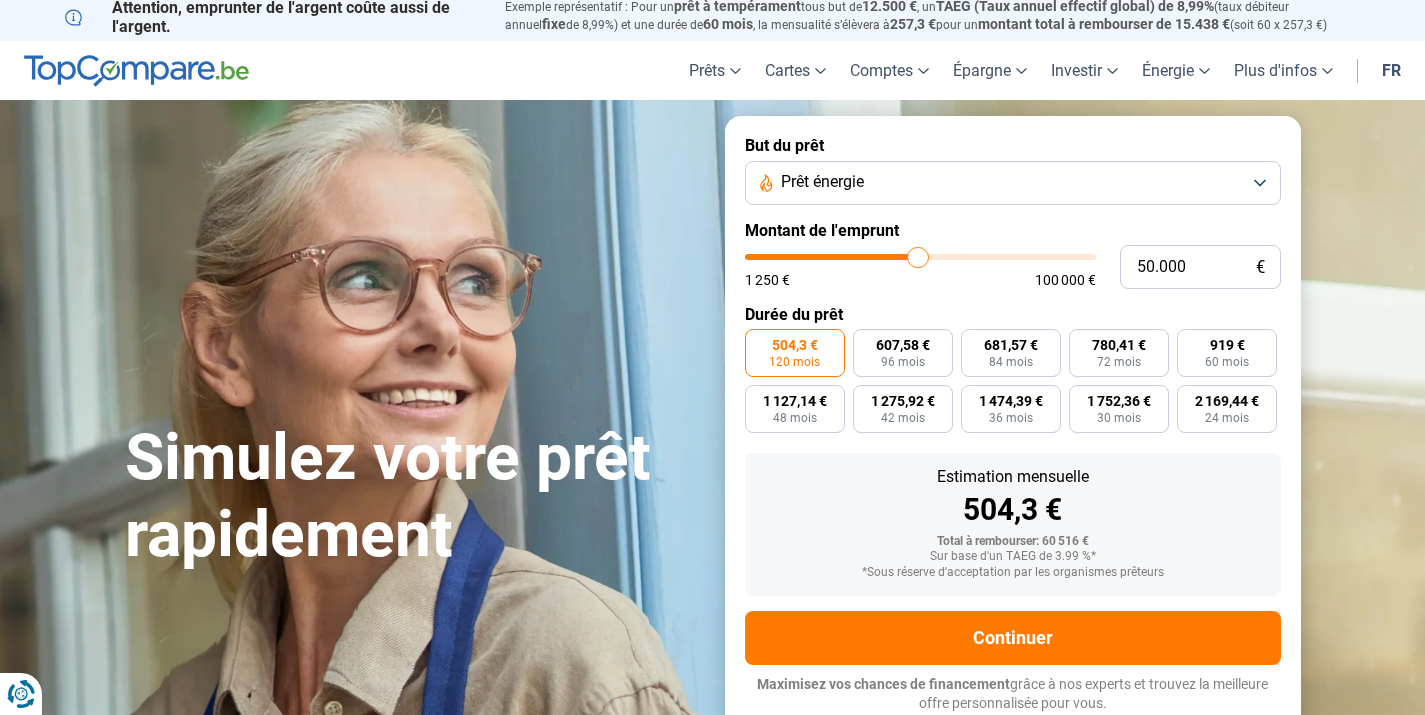 click on "Prêt énergie" at bounding box center [1013, 183] 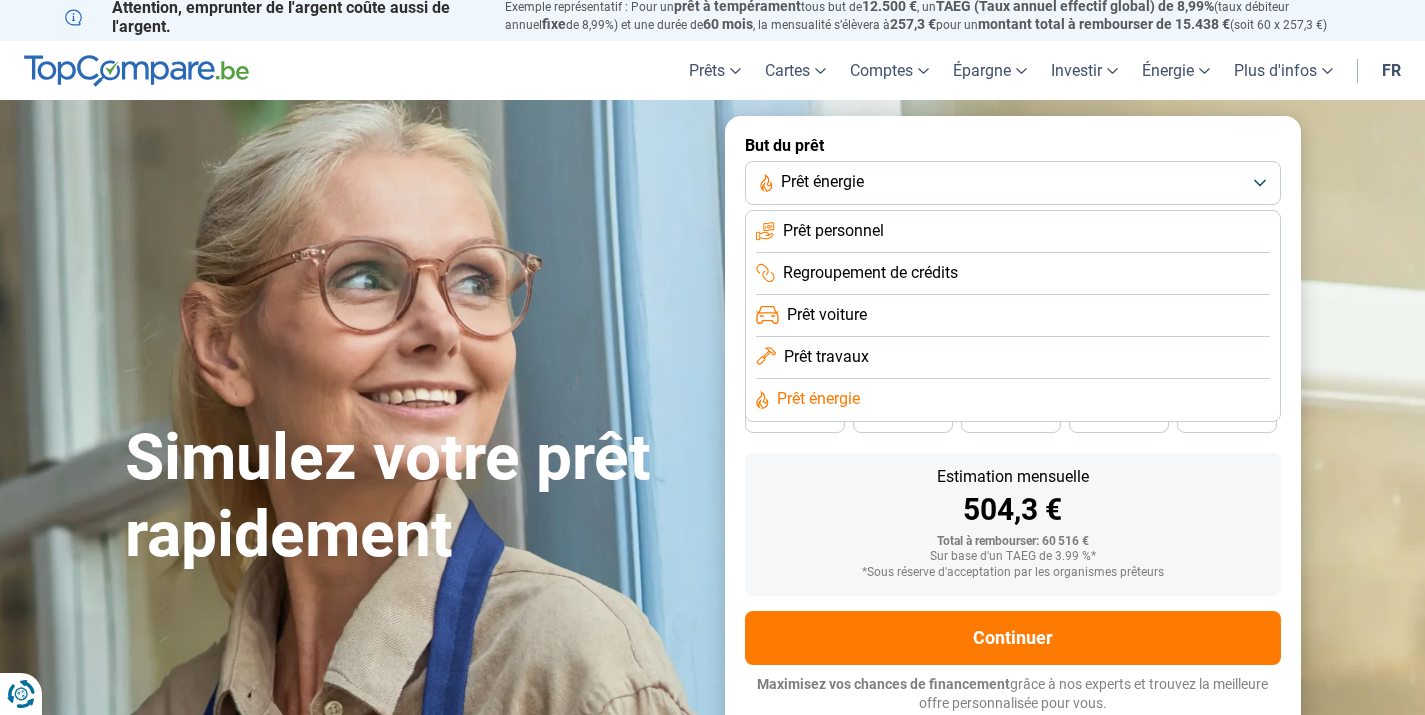 click on "Prêt travaux" 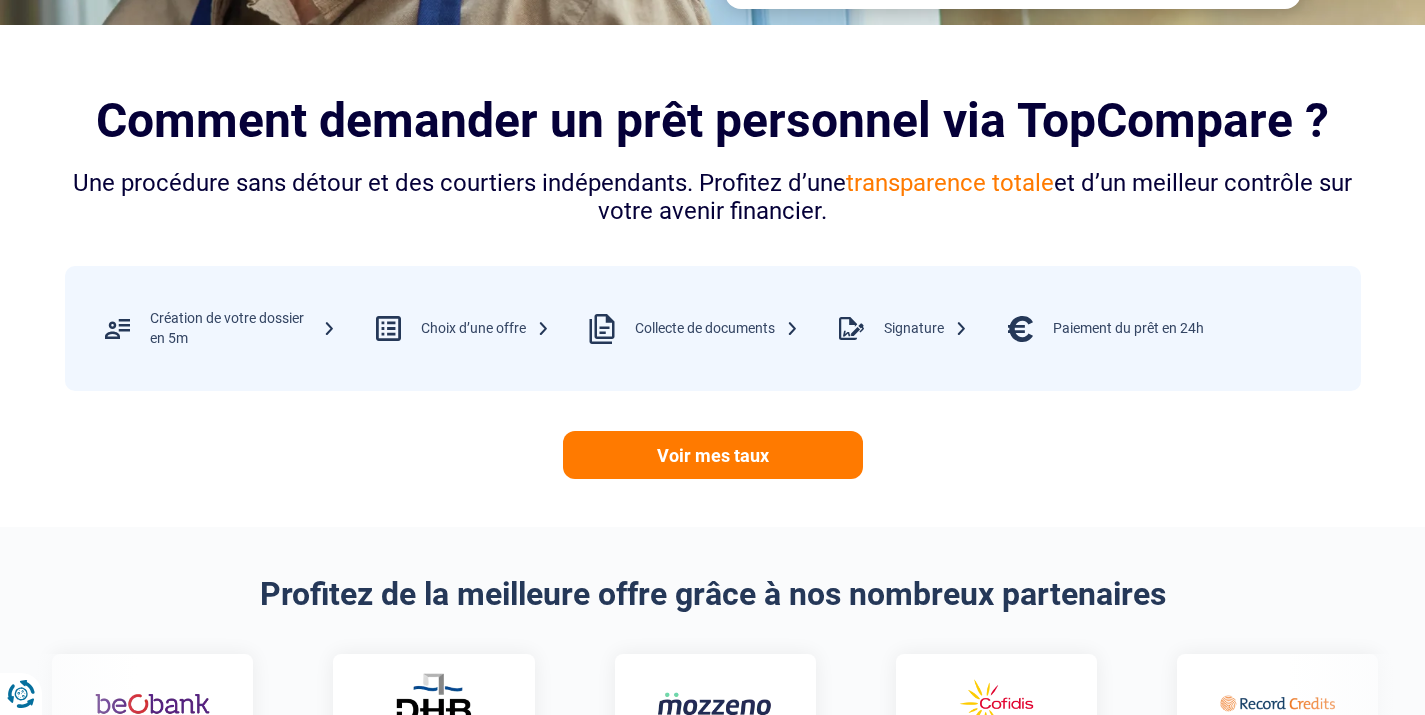 scroll, scrollTop: 1147, scrollLeft: 0, axis: vertical 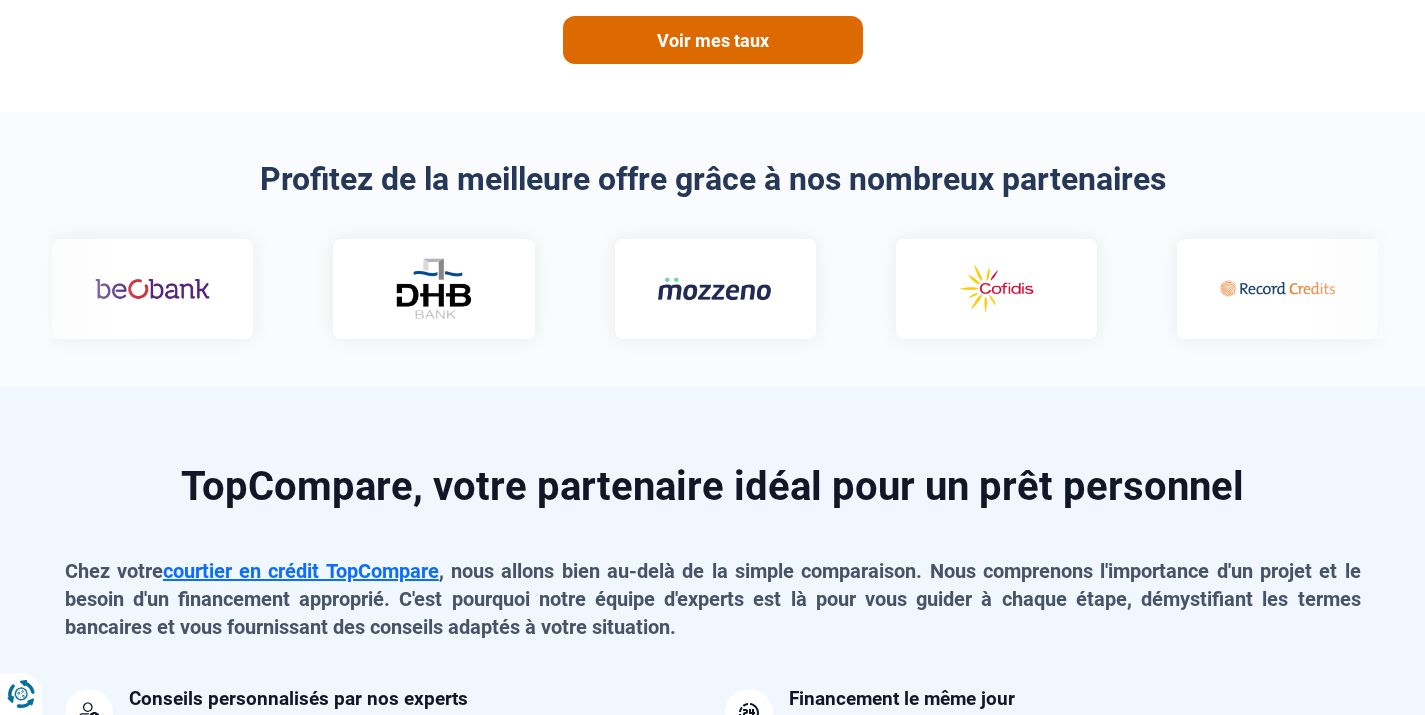 click on "Voir mes taux" at bounding box center (713, 40) 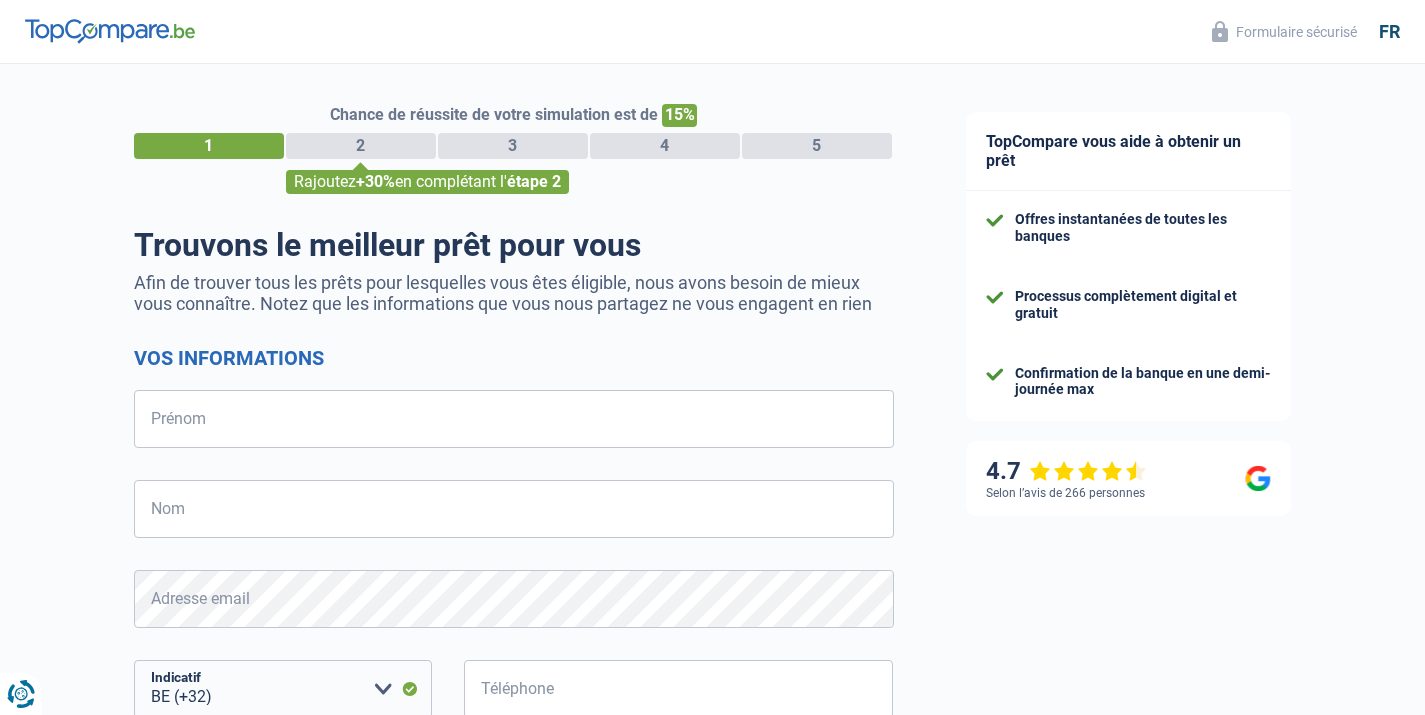 select on "32" 